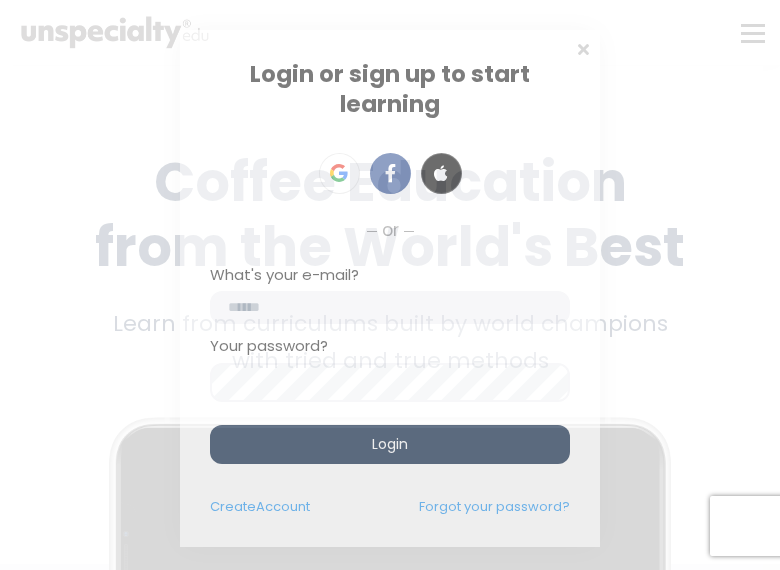 scroll, scrollTop: 0, scrollLeft: 0, axis: both 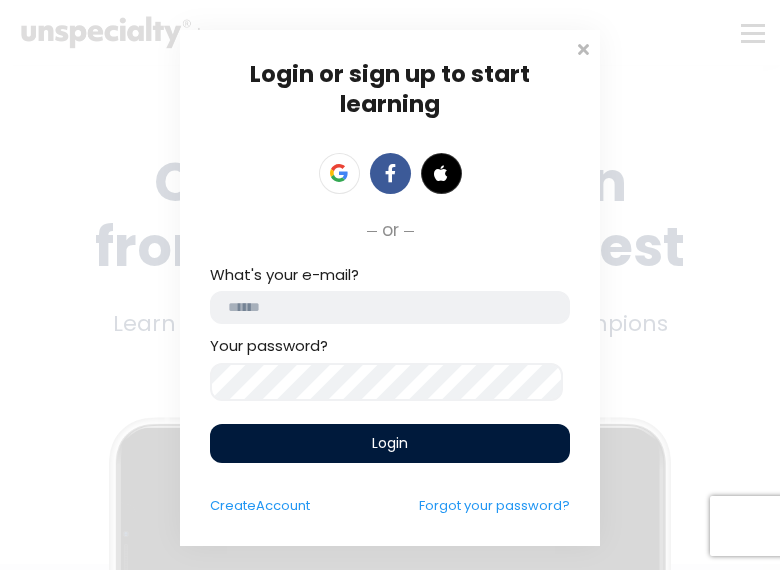 click at bounding box center (390, 307) 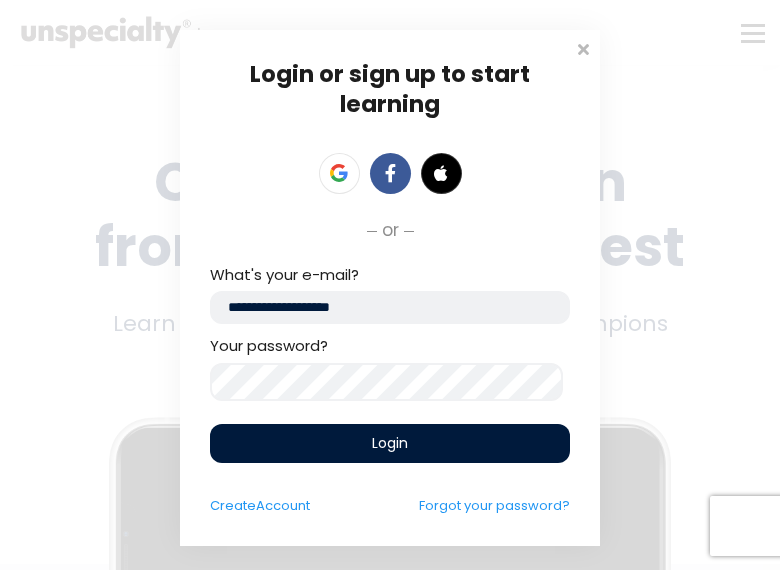 drag, startPoint x: 270, startPoint y: 311, endPoint x: 479, endPoint y: 306, distance: 209.0598 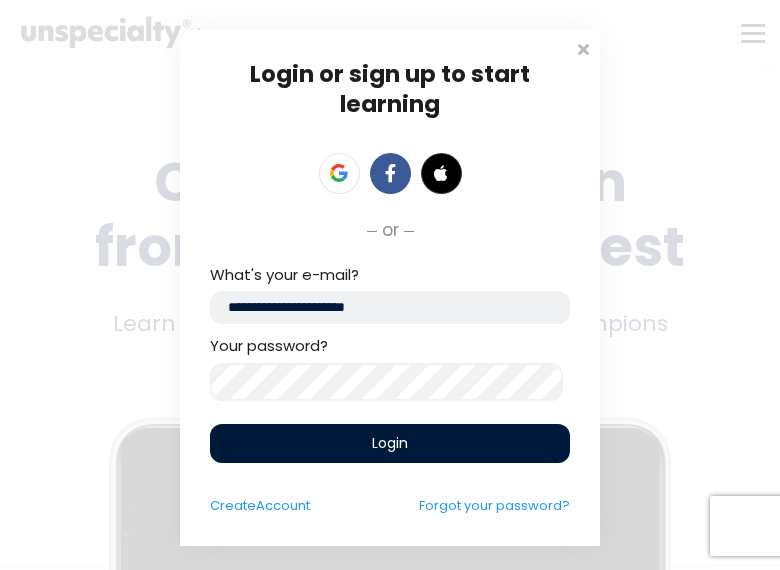 type on "**********" 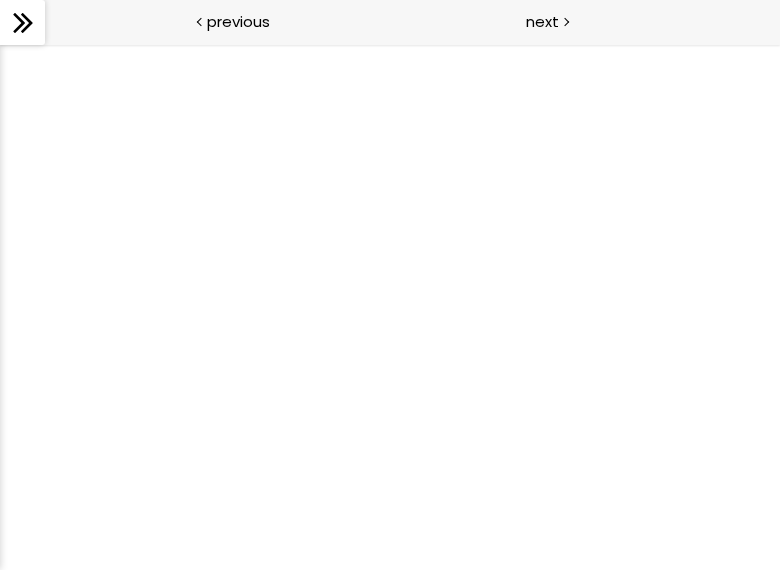 scroll, scrollTop: 0, scrollLeft: 0, axis: both 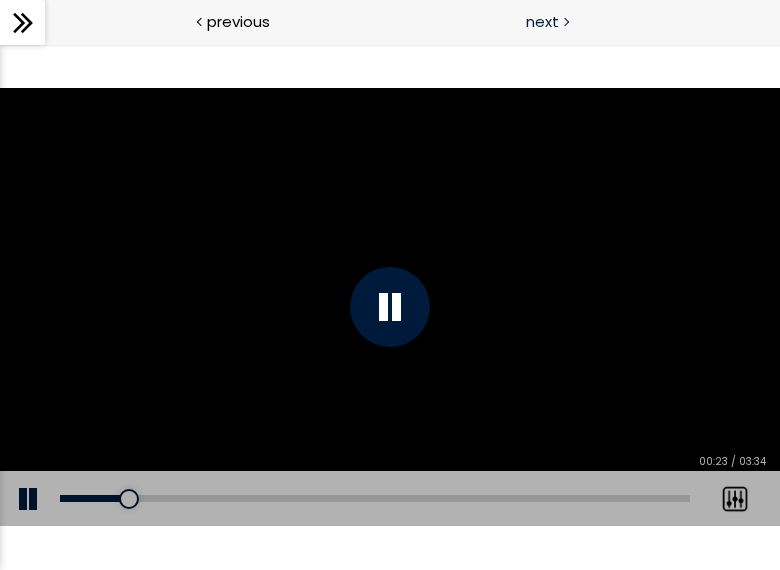click on "next" at bounding box center [542, 21] 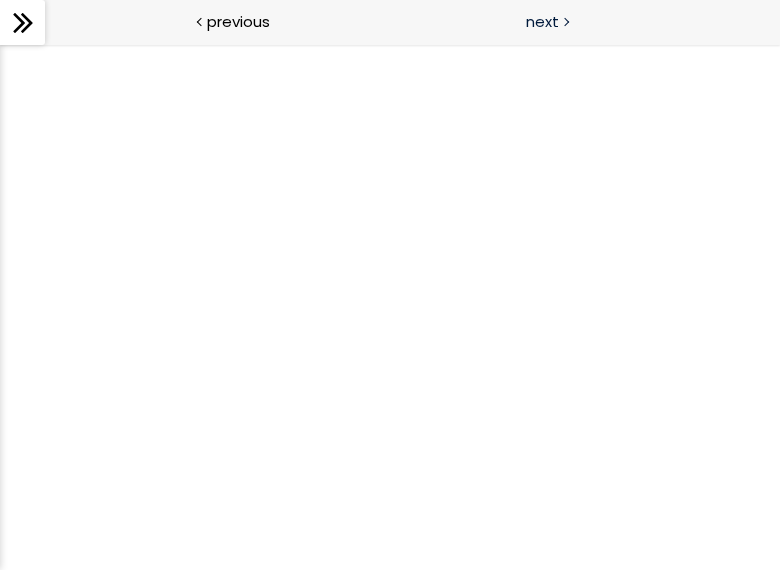 scroll, scrollTop: 0, scrollLeft: 0, axis: both 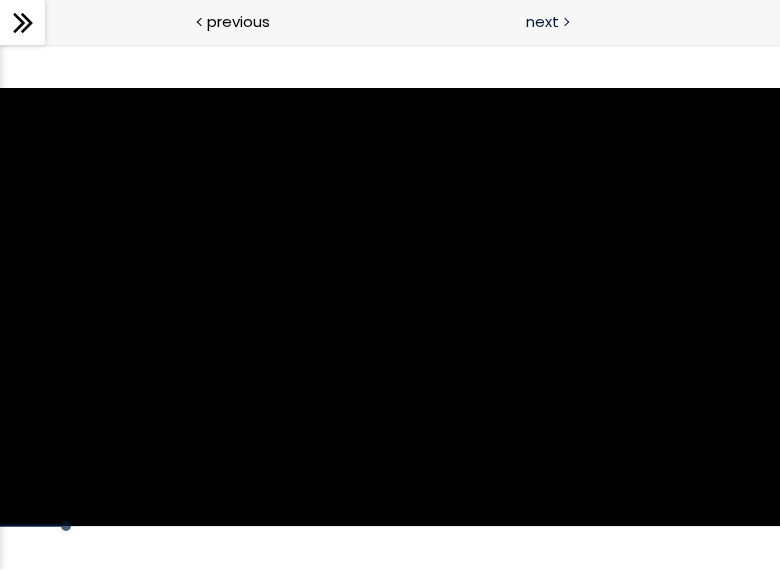 click on "next" at bounding box center (542, 21) 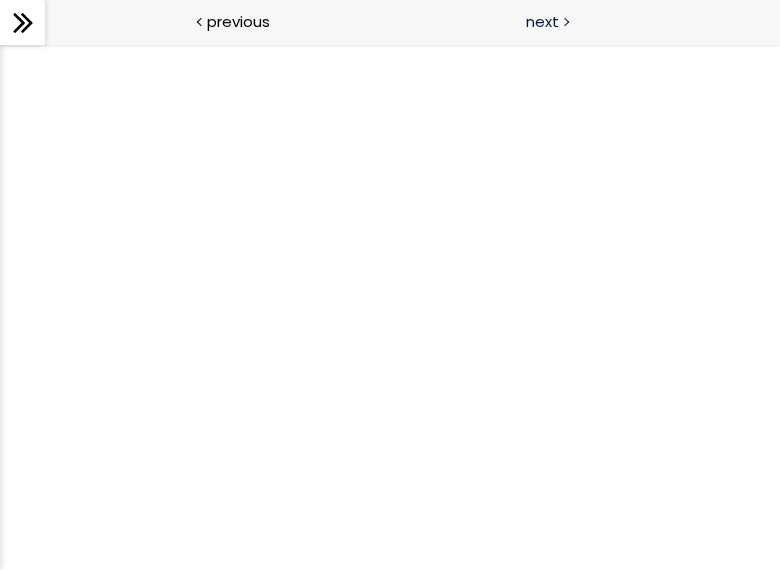 scroll, scrollTop: 0, scrollLeft: 0, axis: both 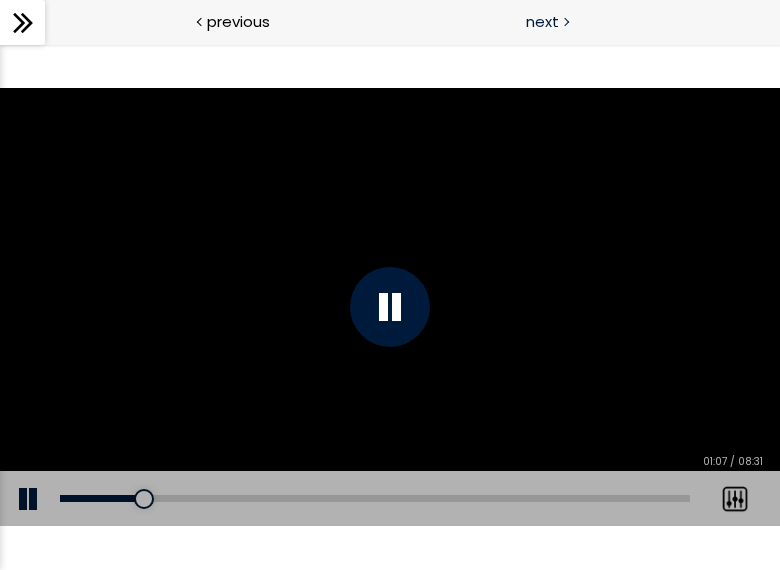 click on "next" at bounding box center [542, 21] 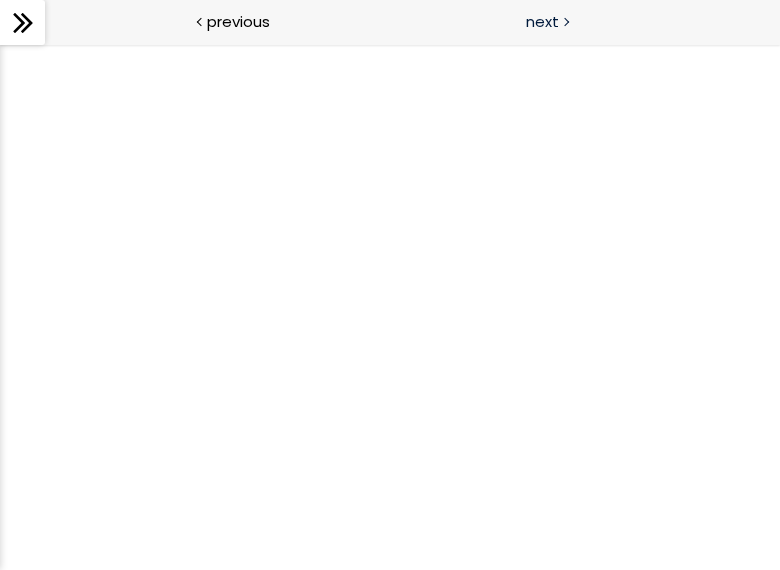 scroll, scrollTop: 0, scrollLeft: 0, axis: both 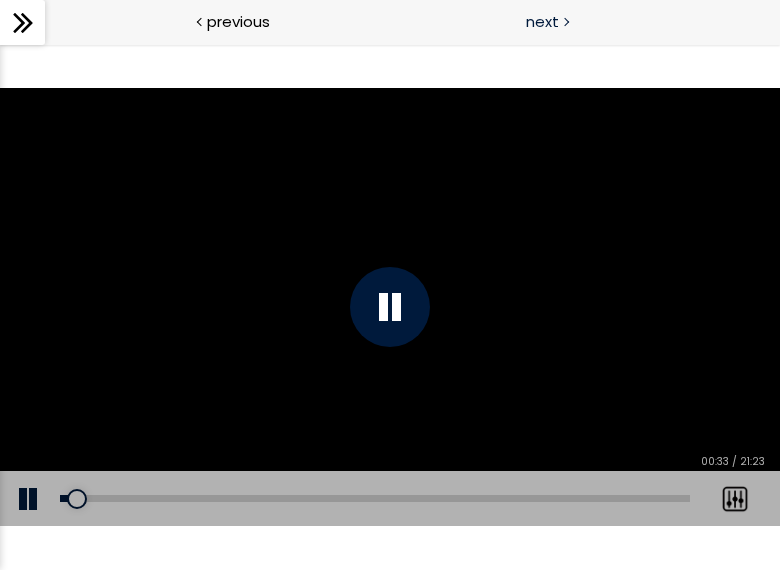 click on "next" at bounding box center [542, 21] 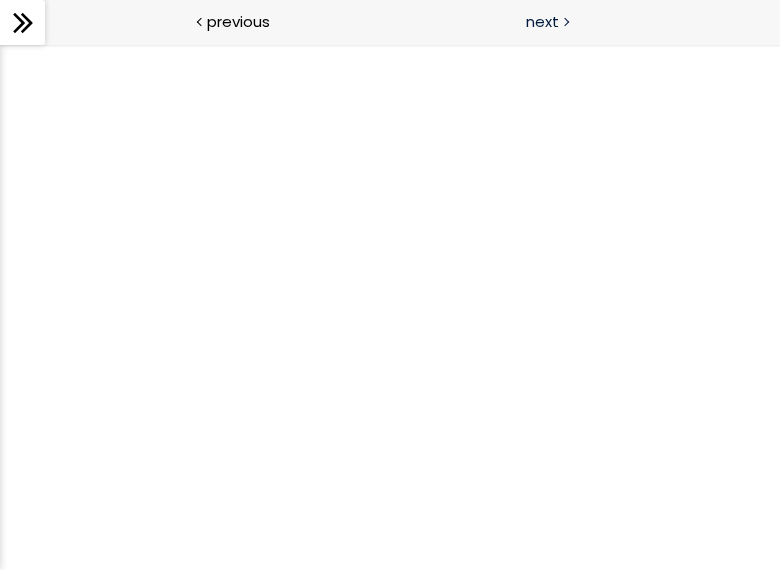 scroll, scrollTop: 0, scrollLeft: 0, axis: both 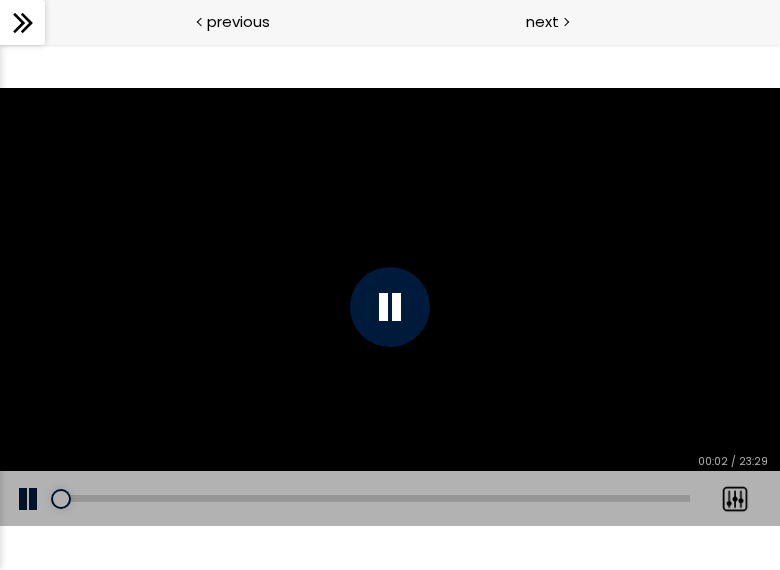 click at bounding box center [390, 307] 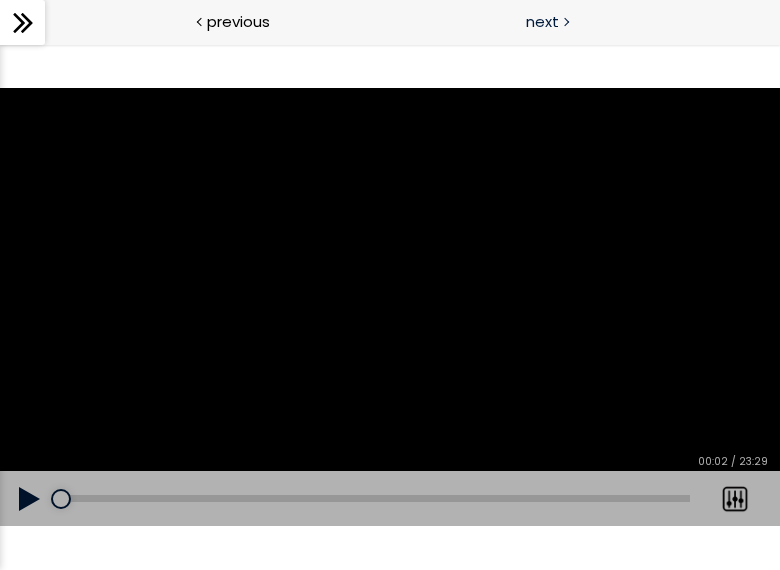 click on "next" at bounding box center [542, 21] 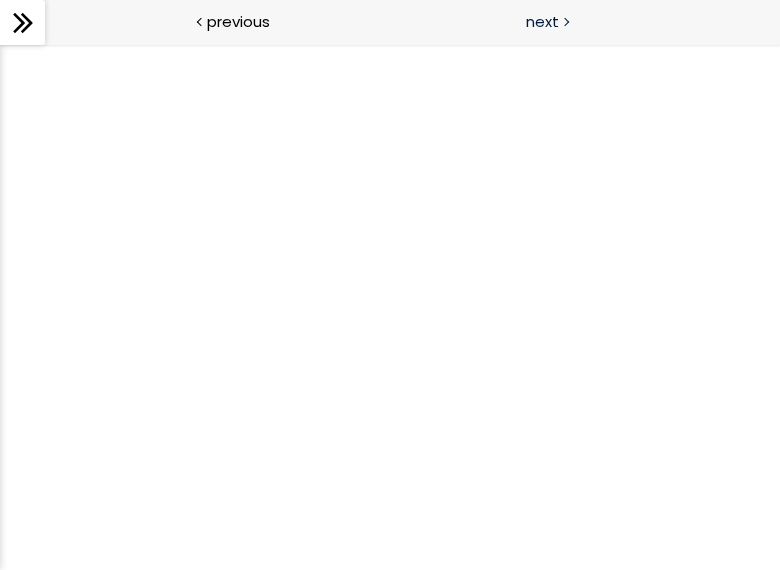 scroll, scrollTop: 0, scrollLeft: 0, axis: both 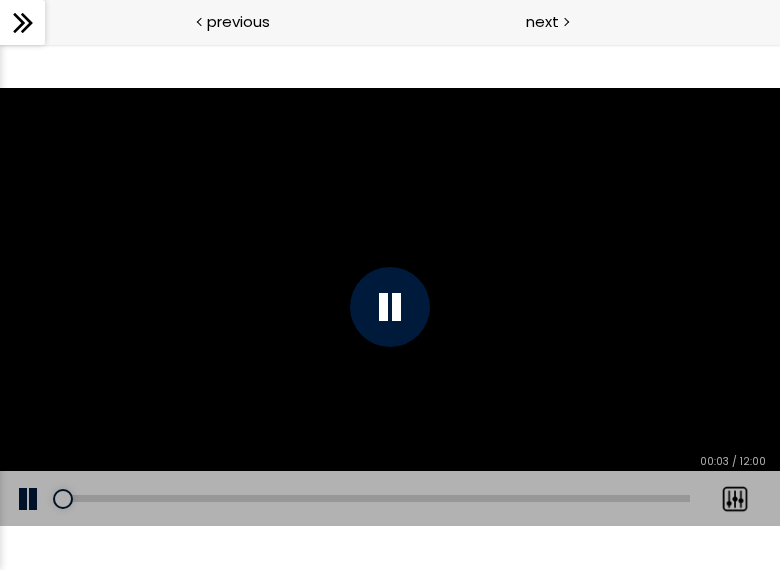 click at bounding box center [390, 307] 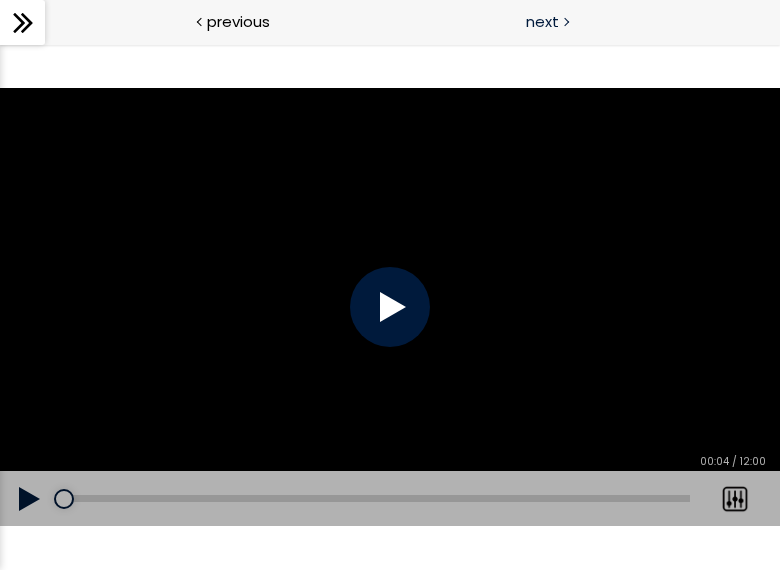 click on "next" at bounding box center [542, 21] 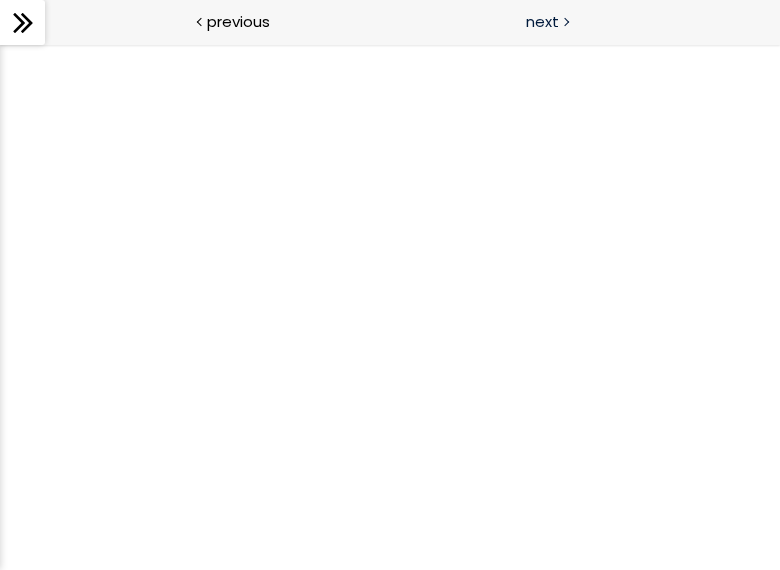 scroll, scrollTop: 0, scrollLeft: 0, axis: both 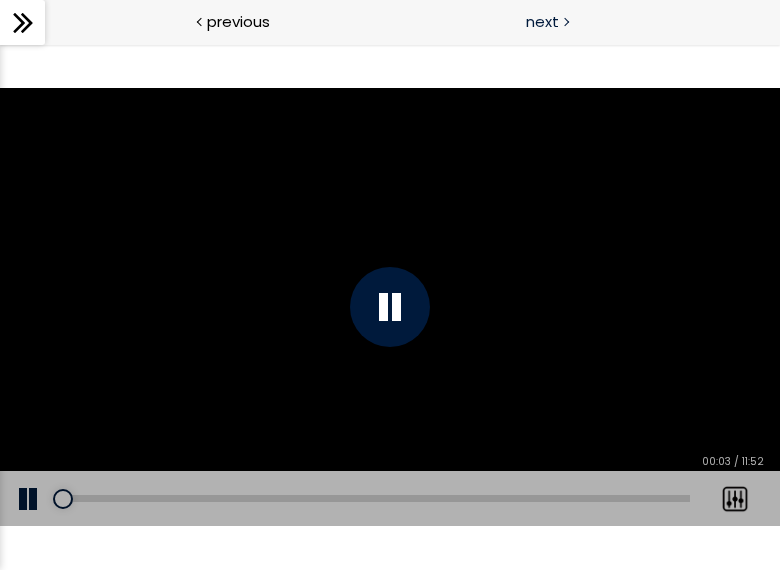 click on "next" at bounding box center (542, 21) 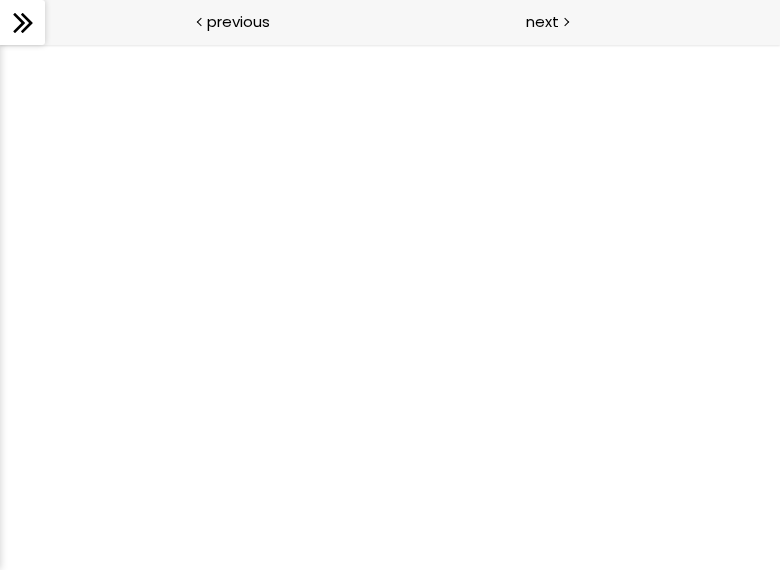 scroll, scrollTop: 0, scrollLeft: 0, axis: both 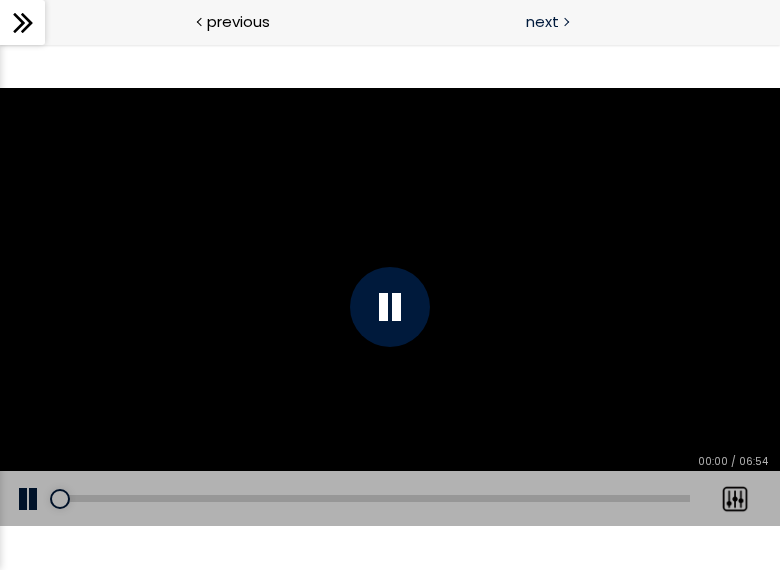 click at bounding box center [565, 20] 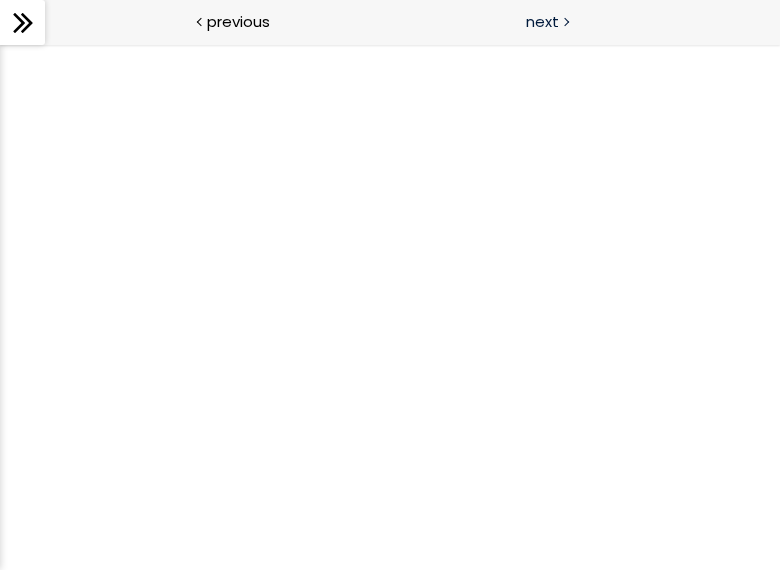scroll, scrollTop: 0, scrollLeft: 0, axis: both 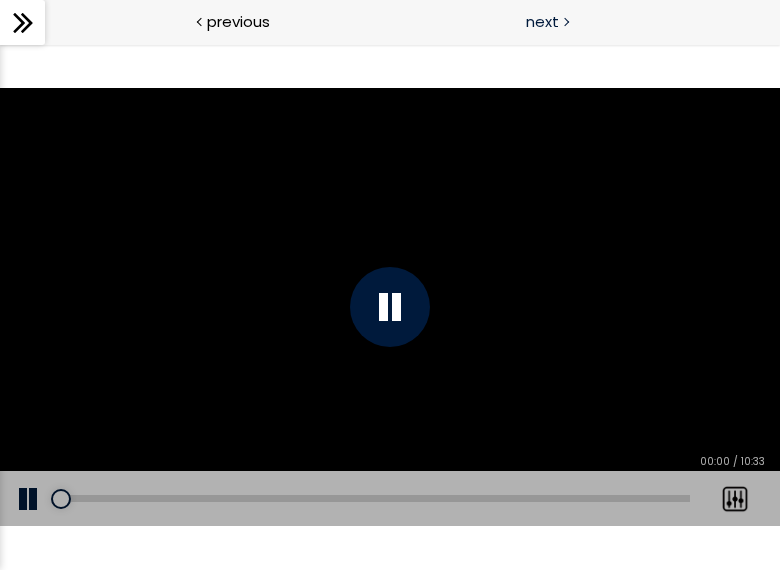 click on "next" at bounding box center [542, 21] 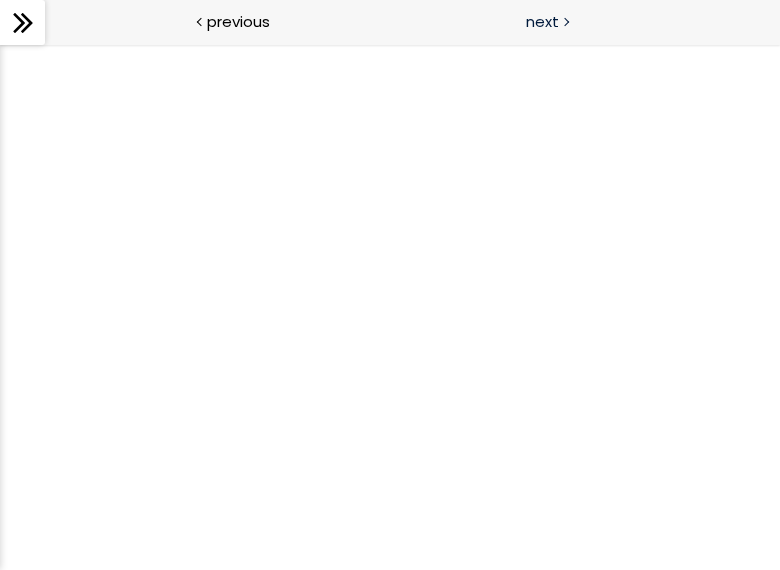 scroll, scrollTop: 0, scrollLeft: 0, axis: both 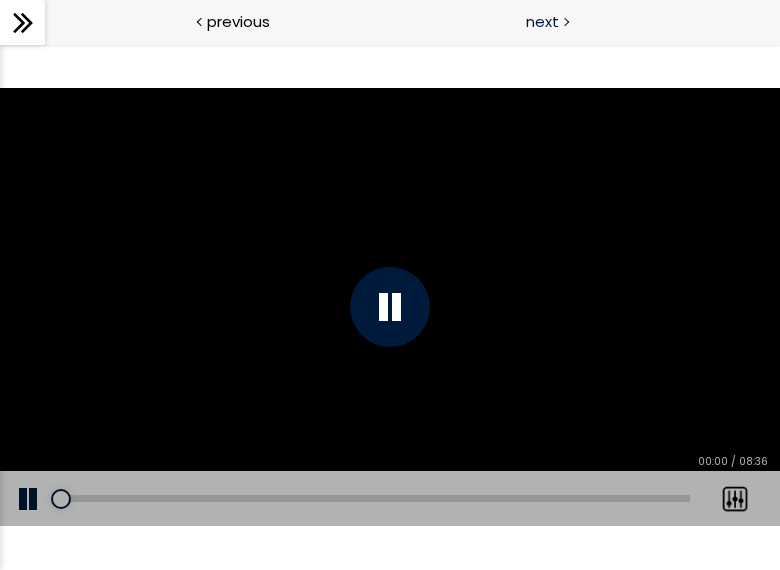 click on "next" at bounding box center [585, 22] 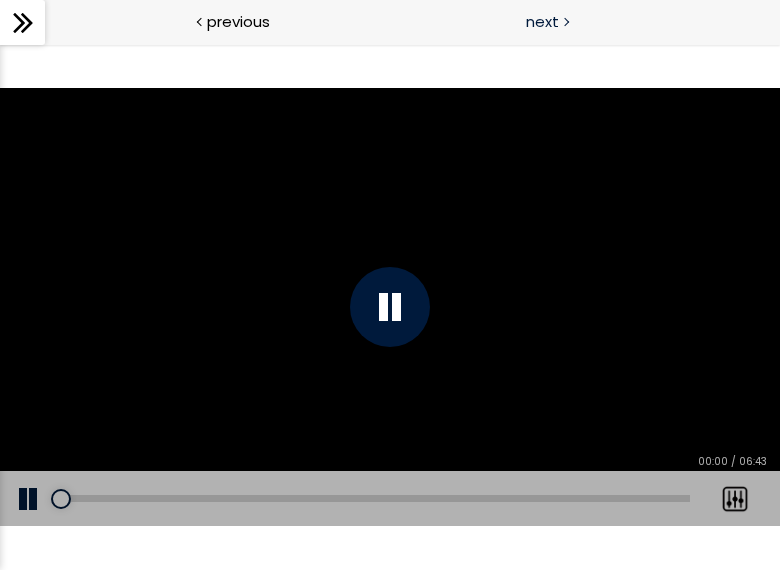 click on "next" at bounding box center [542, 21] 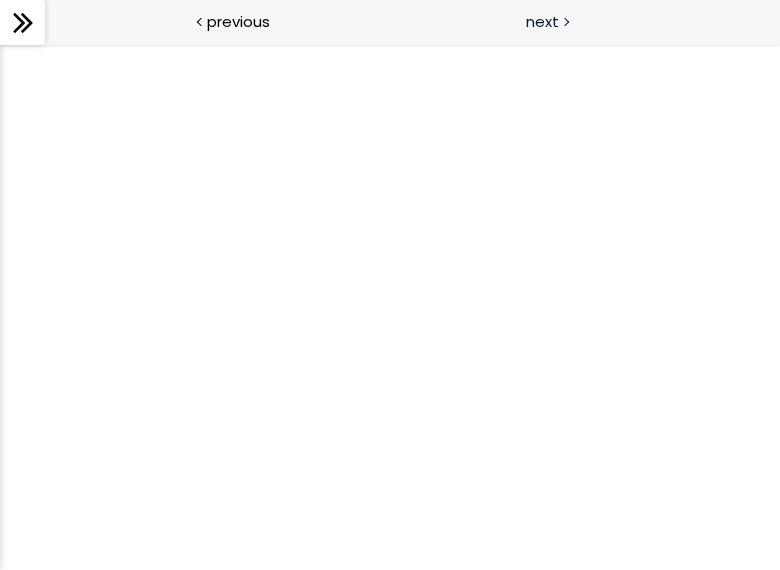 scroll, scrollTop: 0, scrollLeft: 0, axis: both 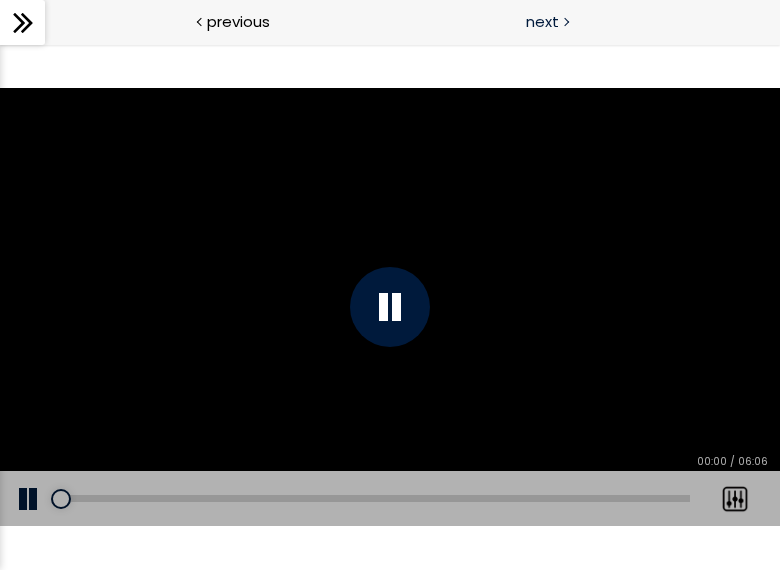 click on "next" at bounding box center [585, 22] 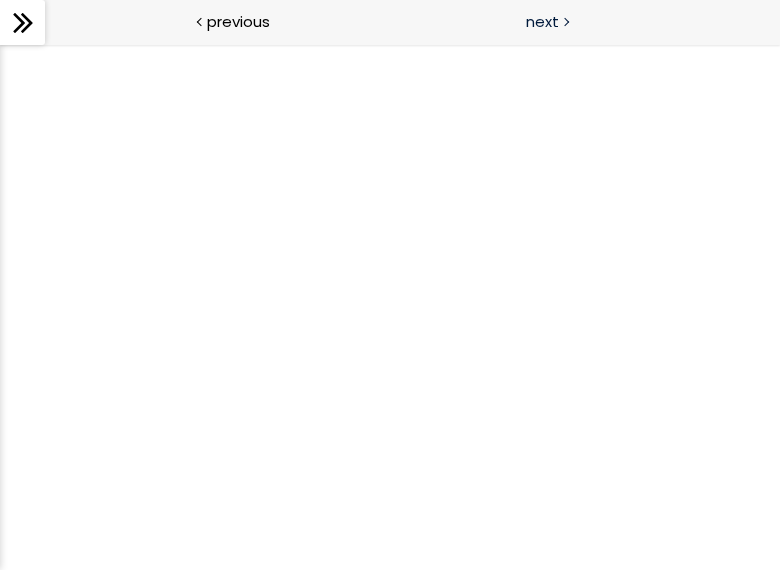 scroll, scrollTop: 0, scrollLeft: 0, axis: both 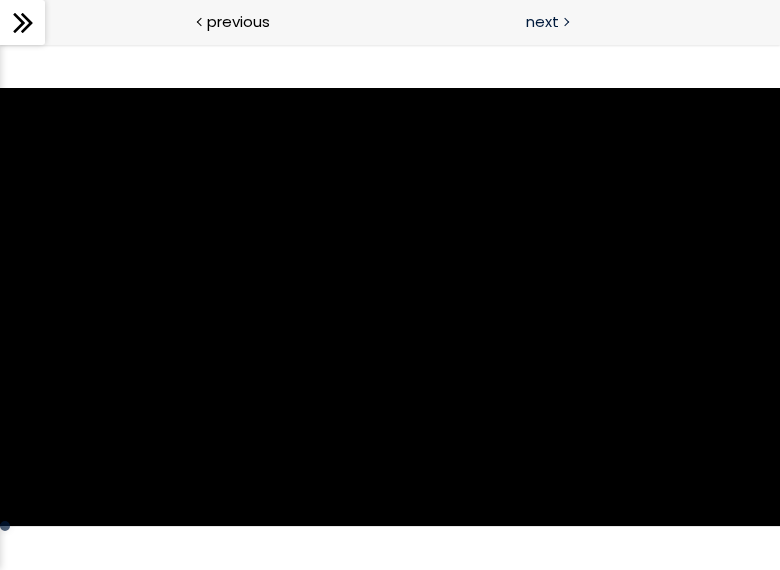 click on "next" at bounding box center (542, 21) 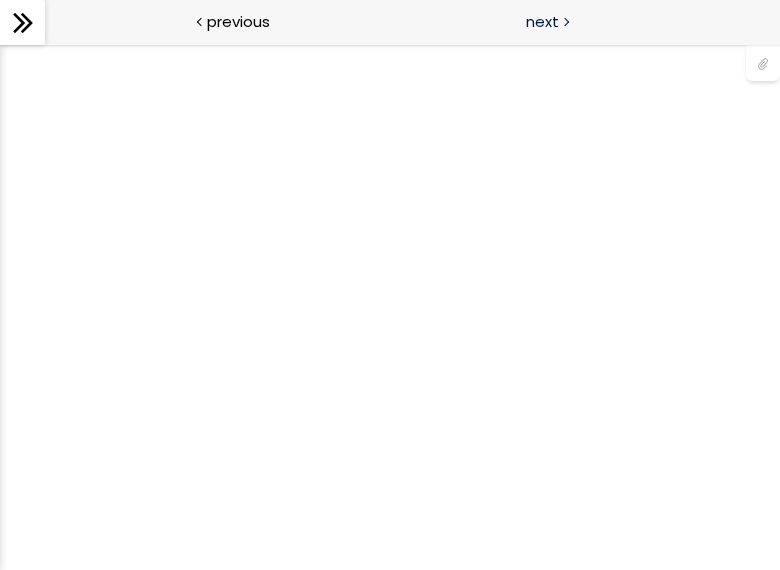 scroll, scrollTop: 0, scrollLeft: 0, axis: both 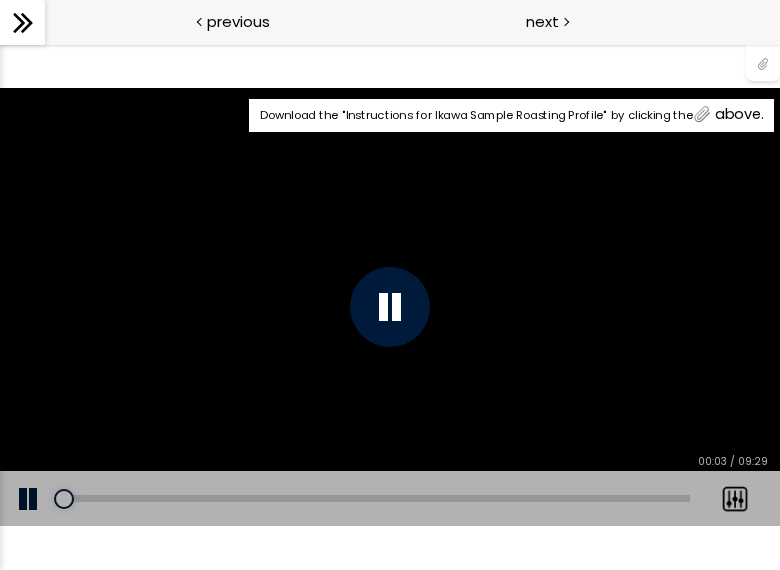 click at bounding box center (763, 62) 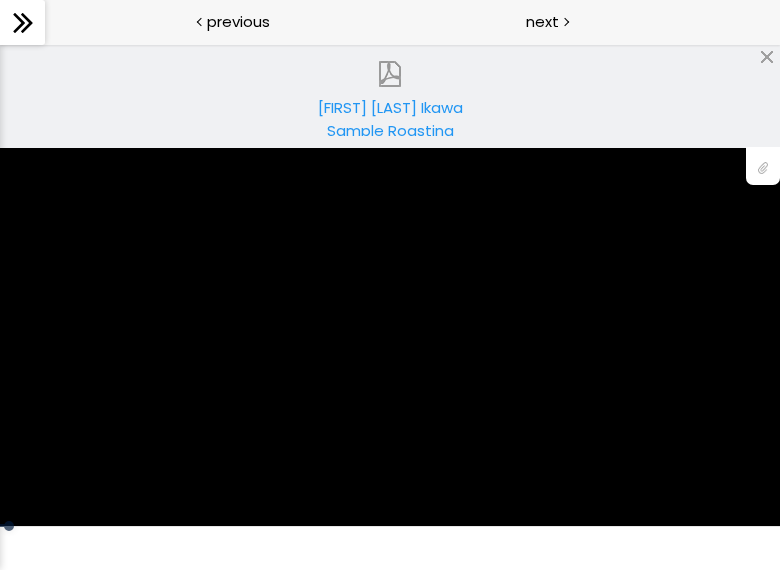 click on "Patrik Rolf Ikawa Sample Roasting Profile Download Instructions.pdf" at bounding box center [390, 116] 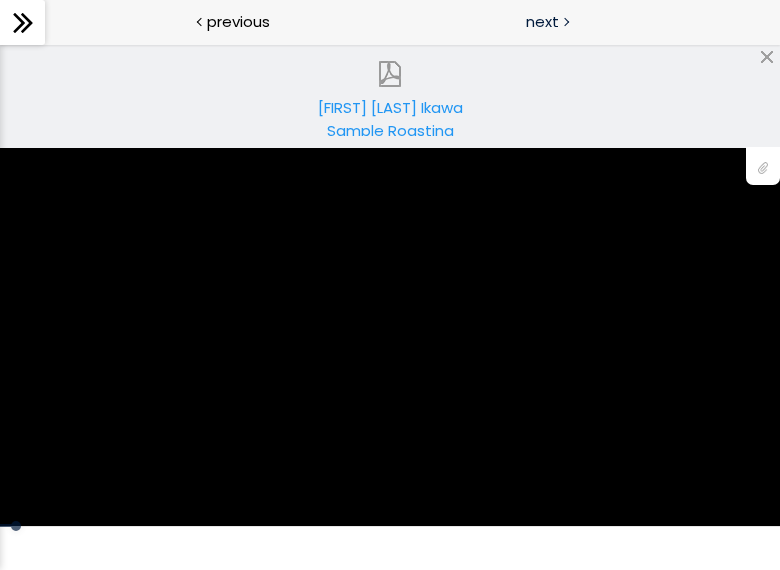 click on "next" at bounding box center [542, 21] 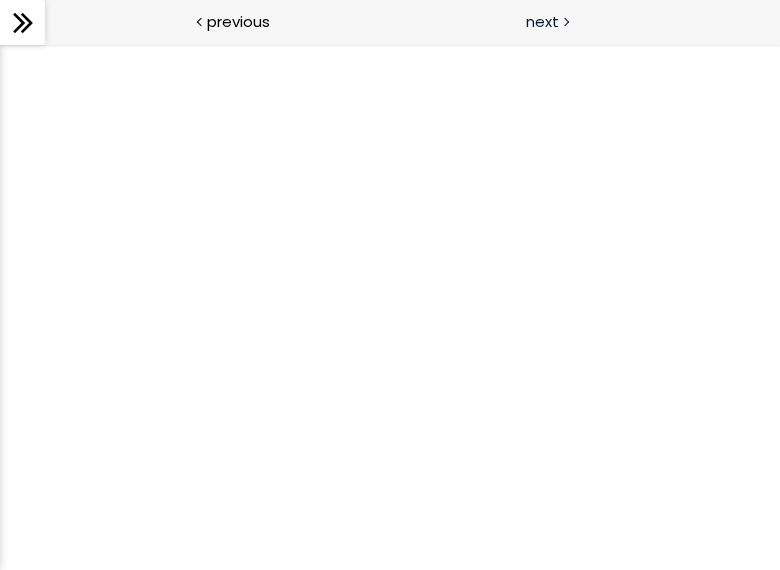 scroll, scrollTop: 0, scrollLeft: 0, axis: both 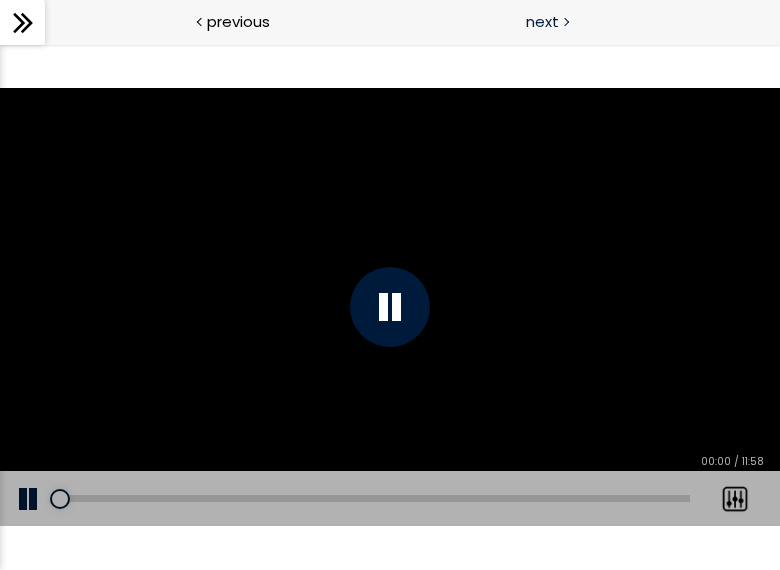 click on "next" at bounding box center (542, 21) 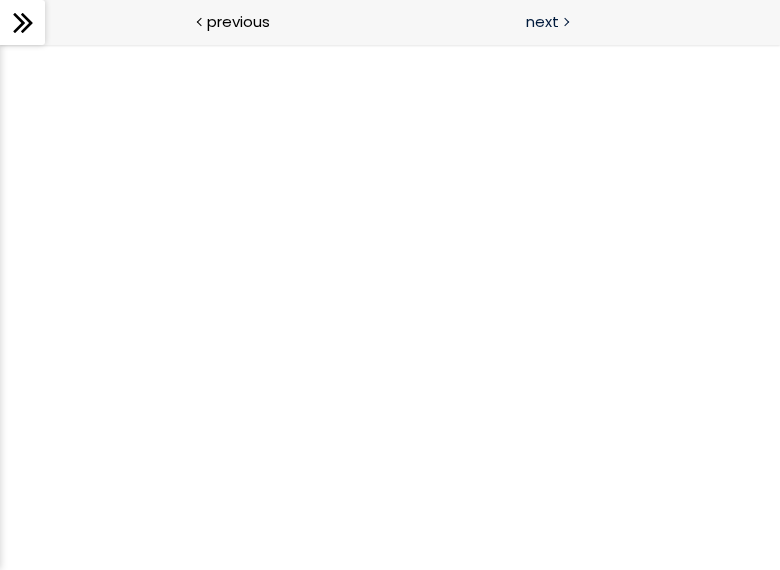 scroll, scrollTop: 0, scrollLeft: 0, axis: both 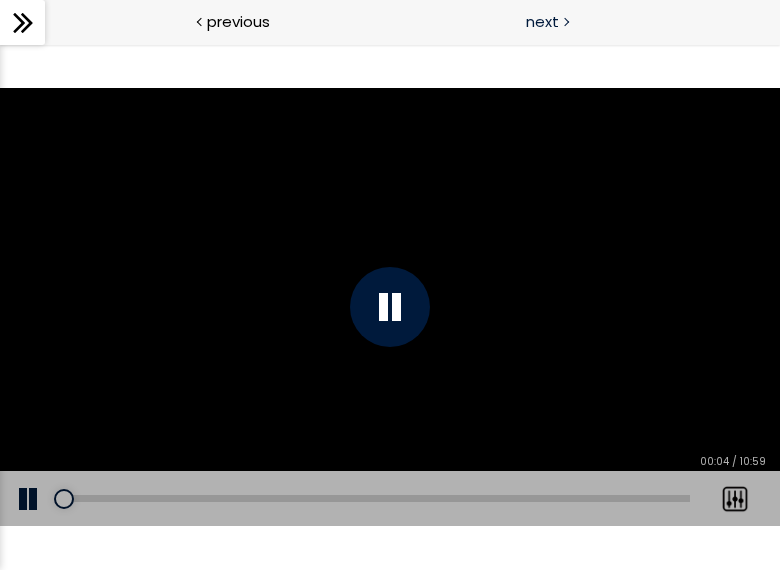 click on "next" at bounding box center [542, 21] 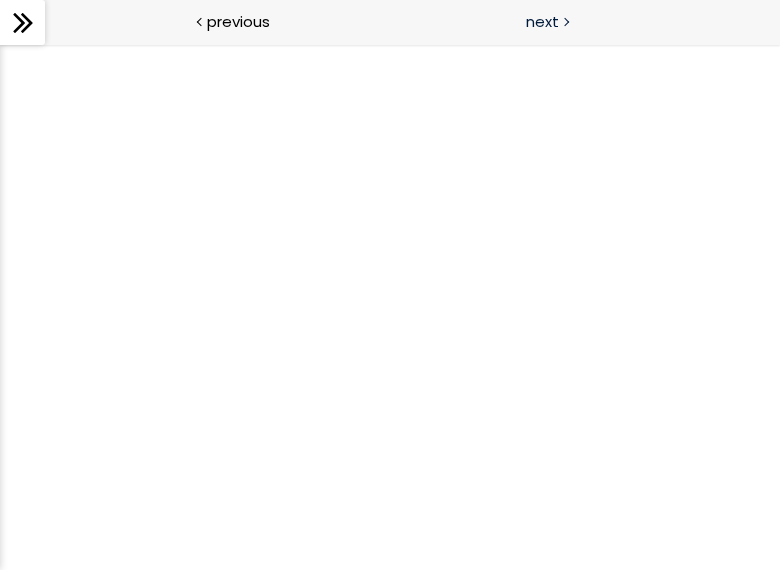 scroll, scrollTop: 0, scrollLeft: 0, axis: both 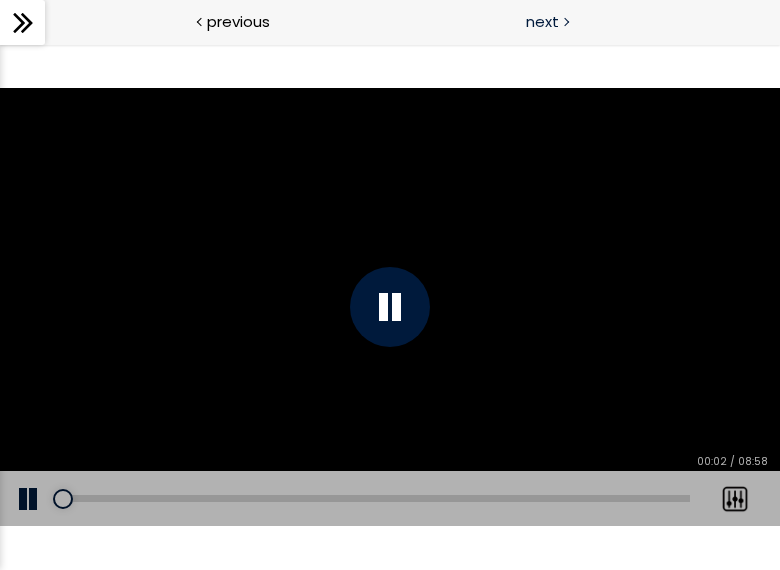 click on "next" at bounding box center [585, 22] 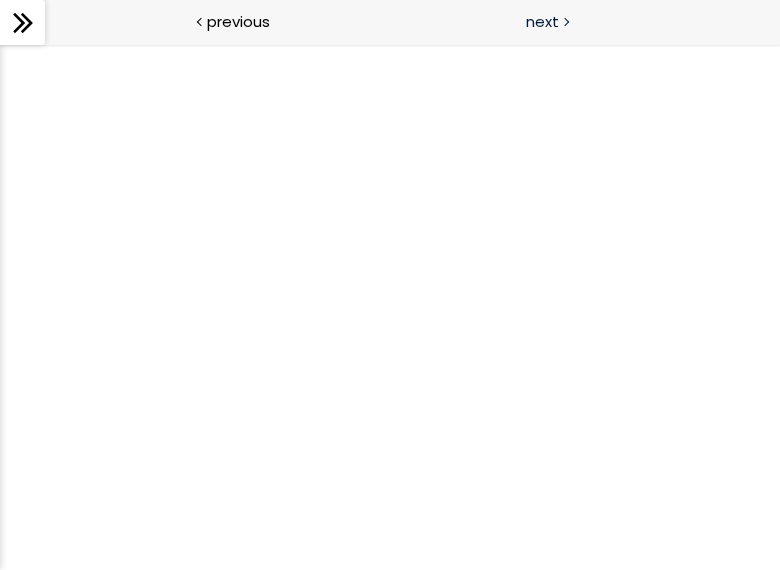 scroll, scrollTop: 0, scrollLeft: 0, axis: both 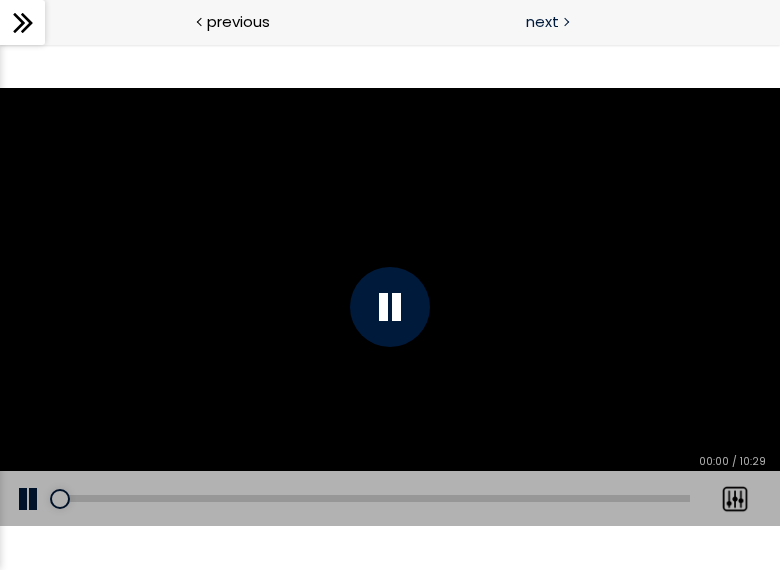 click on "next" at bounding box center (585, 22) 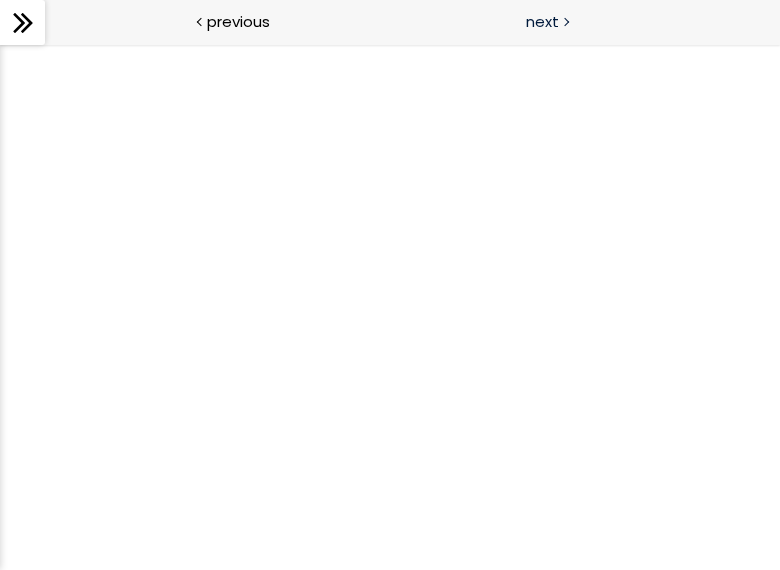 scroll, scrollTop: 0, scrollLeft: 0, axis: both 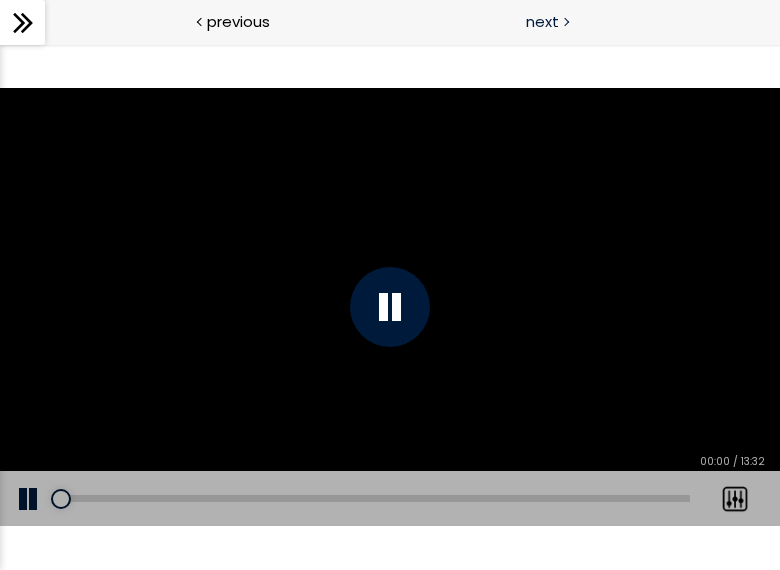 click on "next" at bounding box center [585, 22] 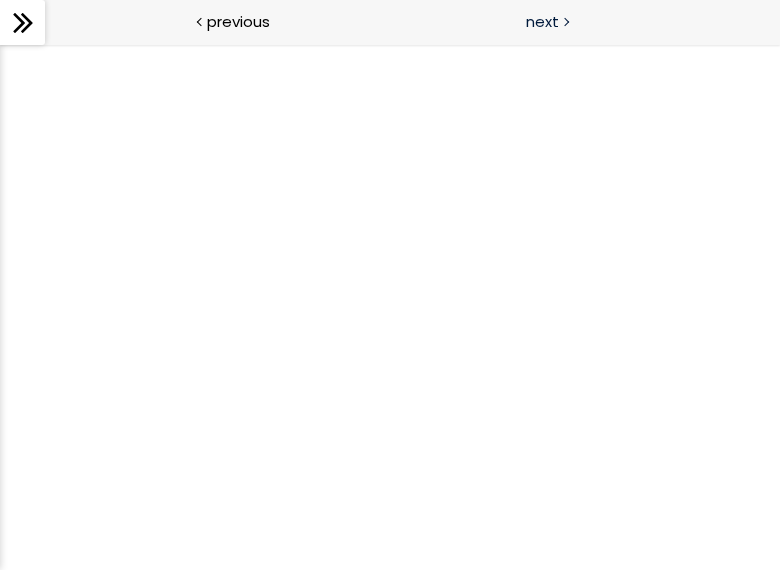 scroll, scrollTop: 0, scrollLeft: 0, axis: both 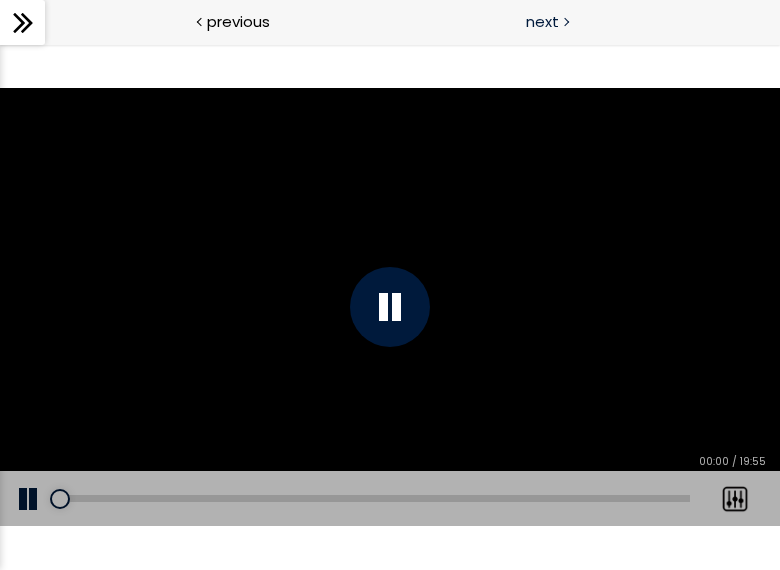 click on "next" at bounding box center [542, 21] 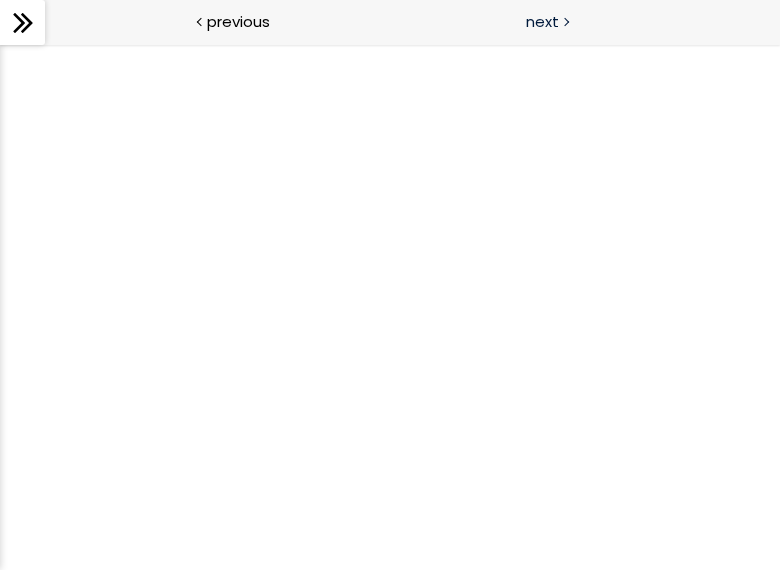 scroll, scrollTop: 0, scrollLeft: 0, axis: both 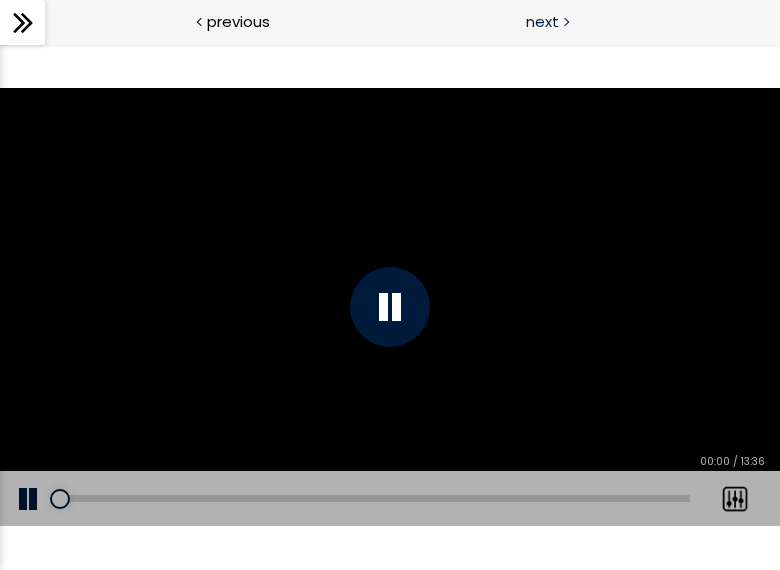 click on "next" at bounding box center (542, 21) 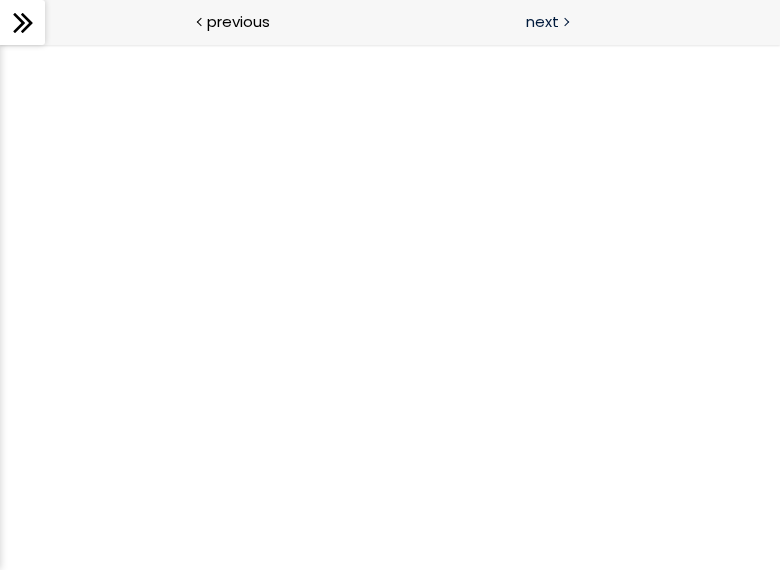 scroll, scrollTop: 0, scrollLeft: 0, axis: both 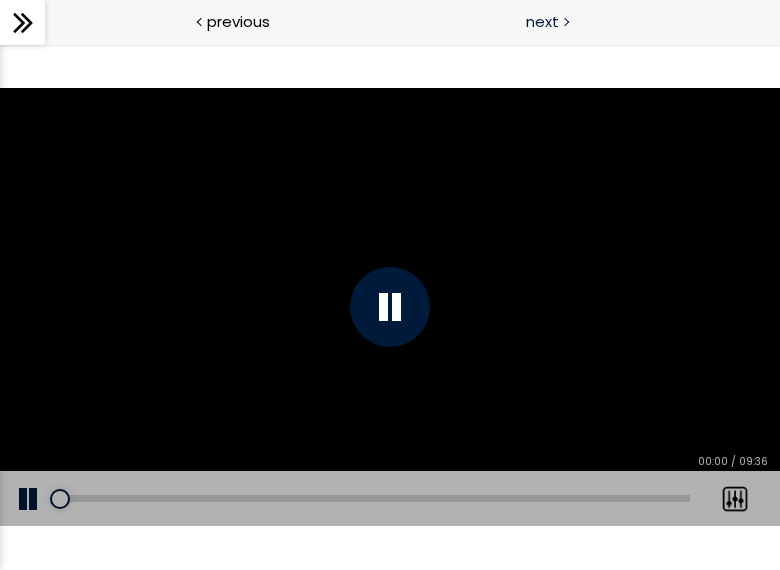 click on "next" at bounding box center [542, 21] 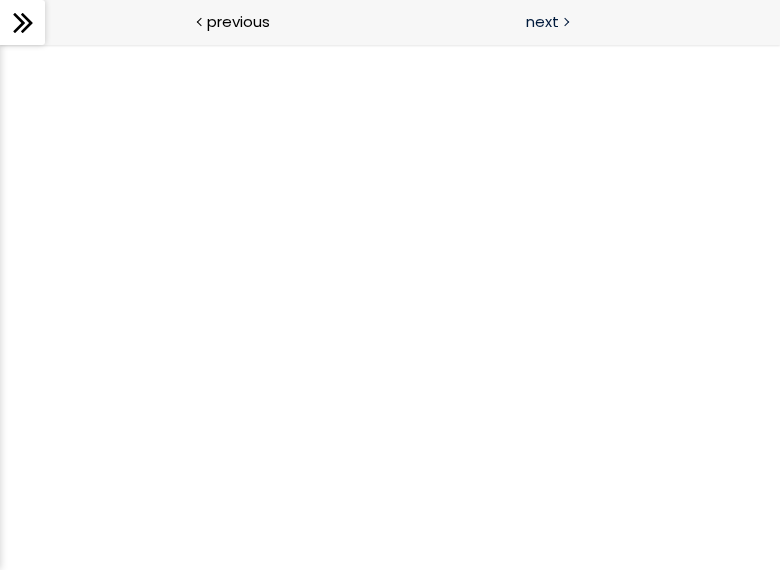 scroll, scrollTop: 0, scrollLeft: 0, axis: both 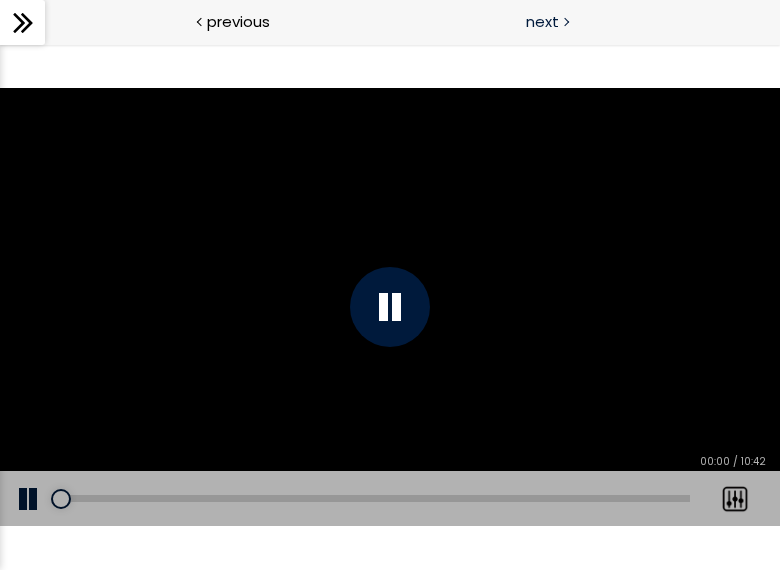click on "next" at bounding box center [542, 21] 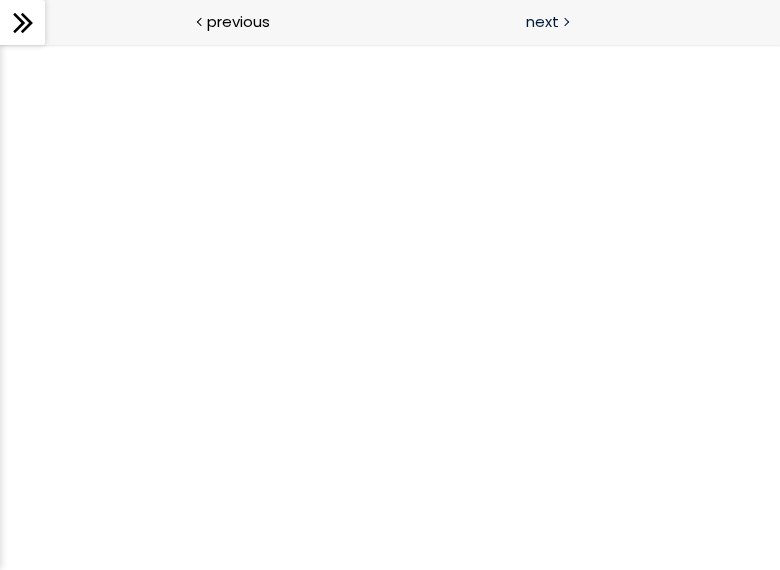scroll, scrollTop: 0, scrollLeft: 0, axis: both 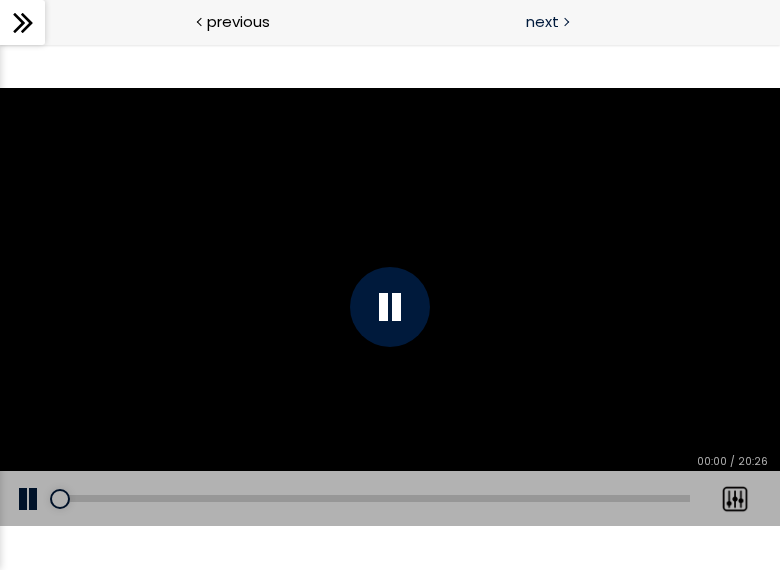 click on "next" at bounding box center [585, 22] 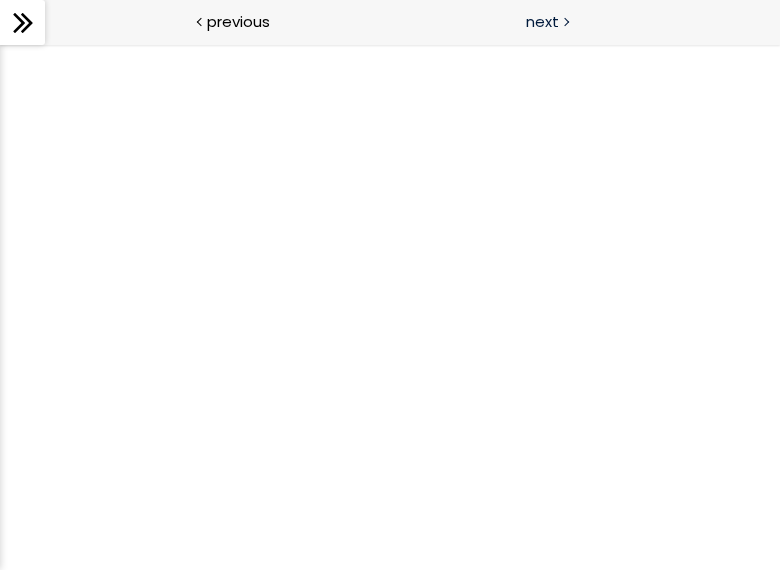 scroll, scrollTop: 0, scrollLeft: 0, axis: both 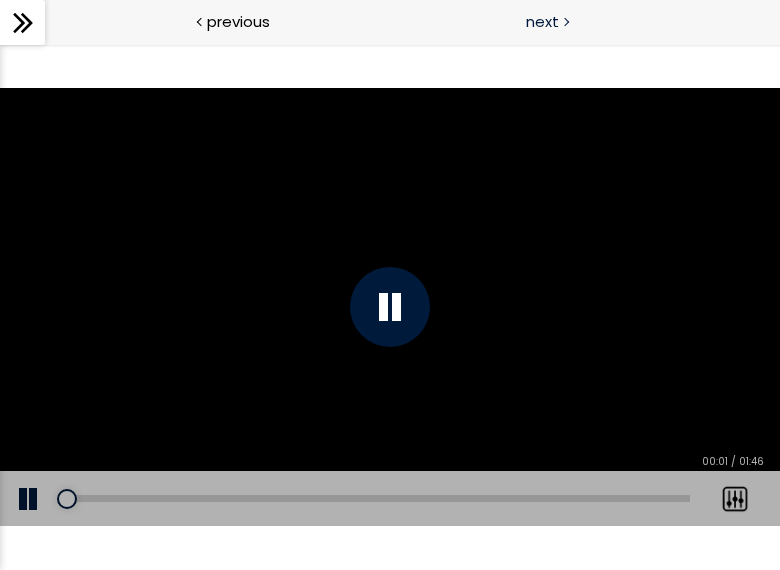 click on "next" at bounding box center [585, 22] 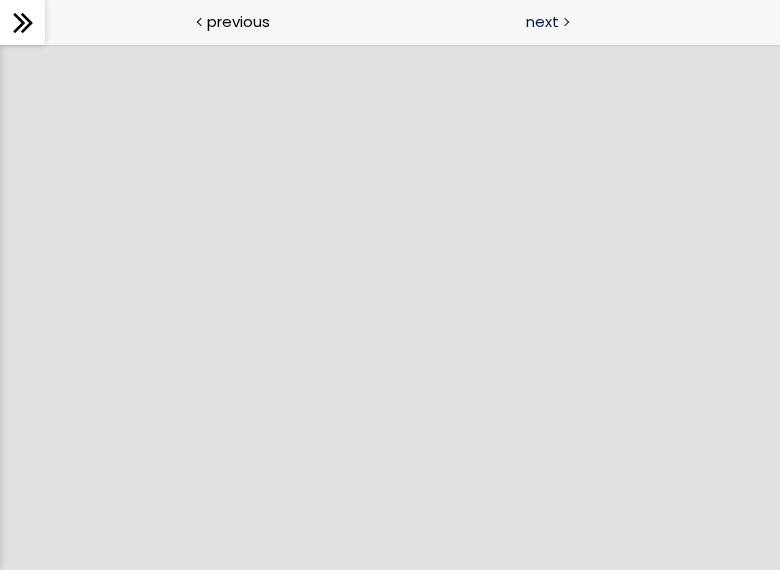 scroll, scrollTop: 0, scrollLeft: 0, axis: both 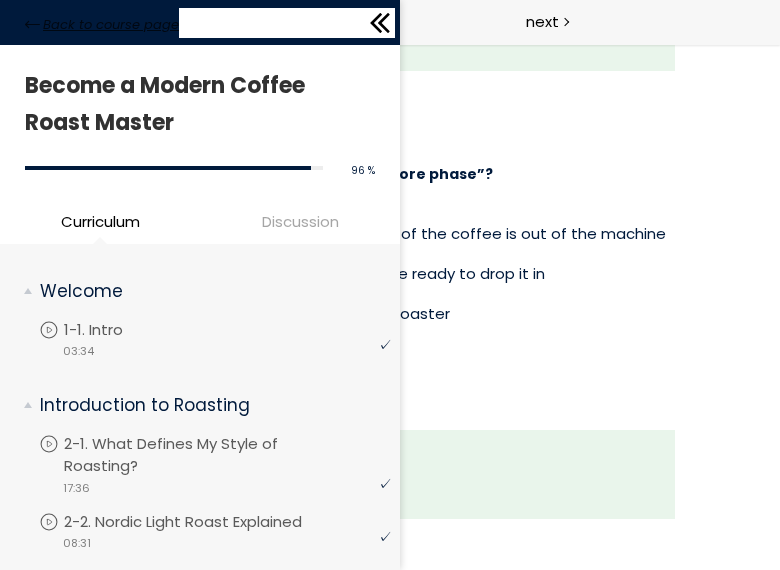 click 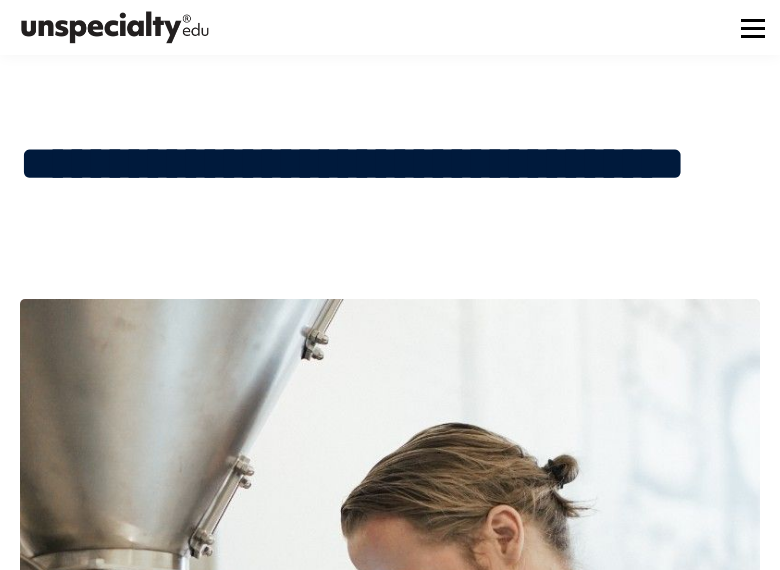 scroll, scrollTop: 0, scrollLeft: 0, axis: both 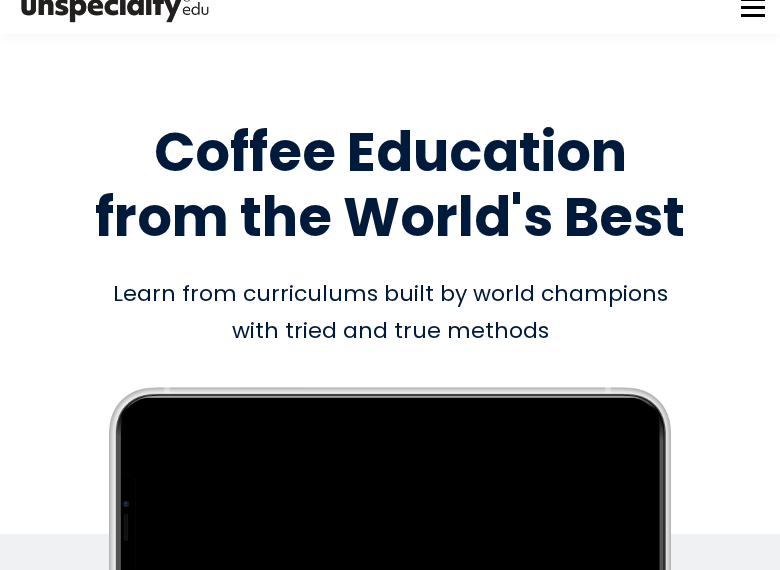 click at bounding box center (753, 7) 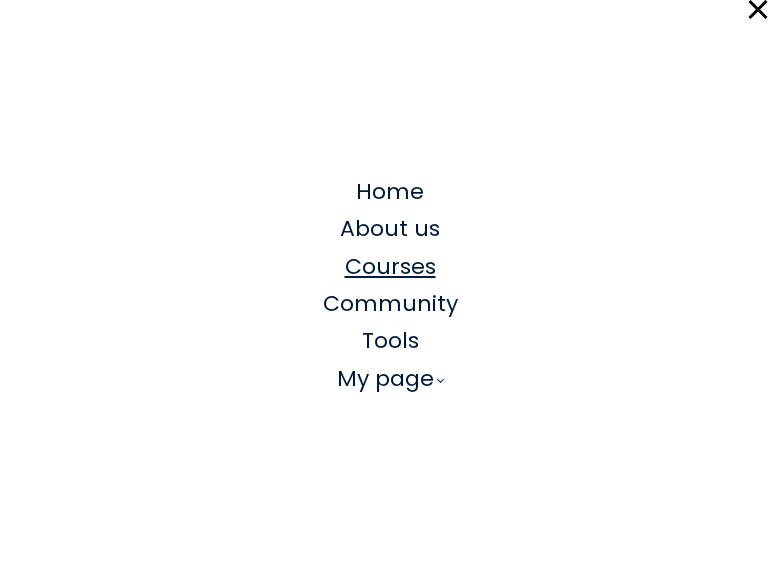 click on "Courses" at bounding box center [390, 266] 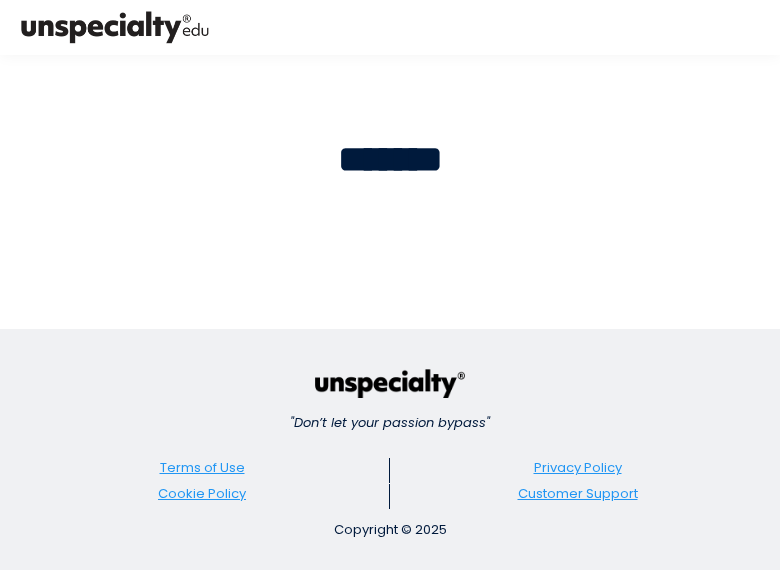 scroll, scrollTop: 0, scrollLeft: 0, axis: both 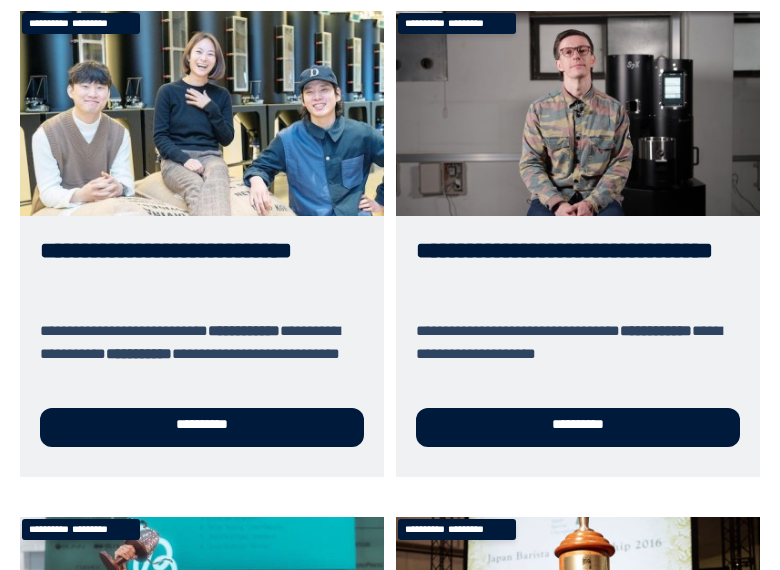 click on "**********" at bounding box center [202, 244] 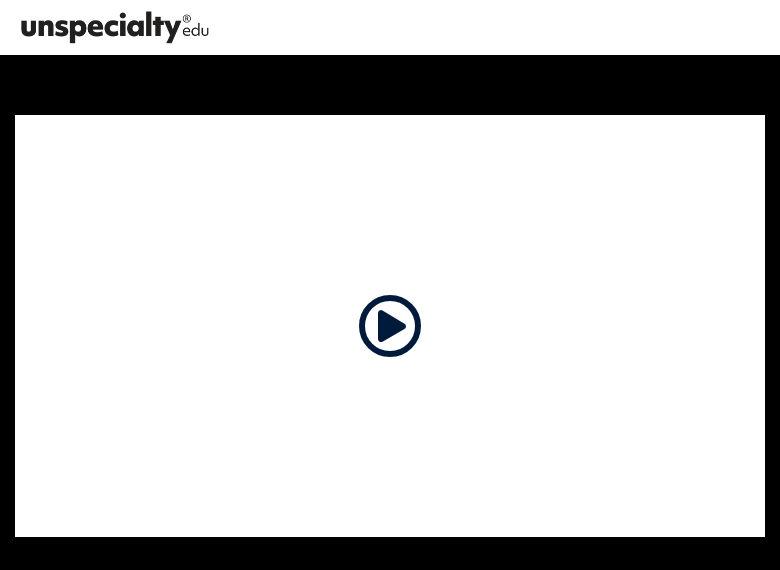 scroll, scrollTop: 0, scrollLeft: 0, axis: both 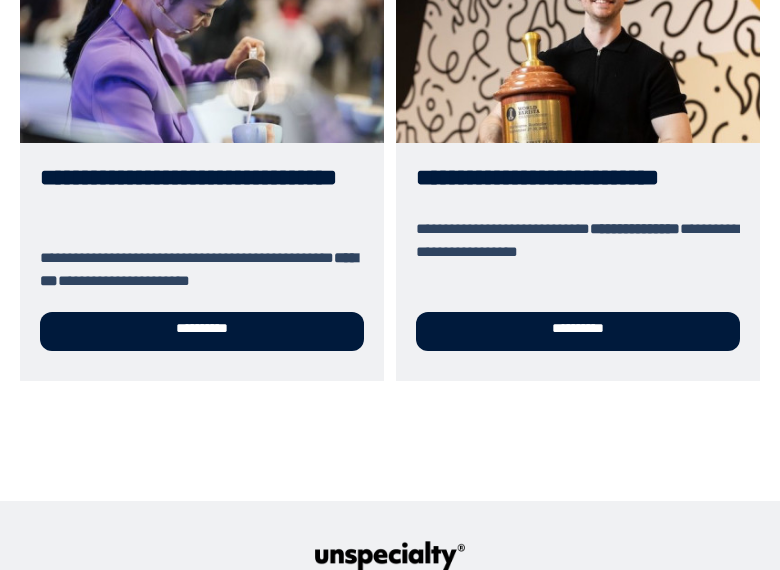click on "**********" at bounding box center [202, 159] 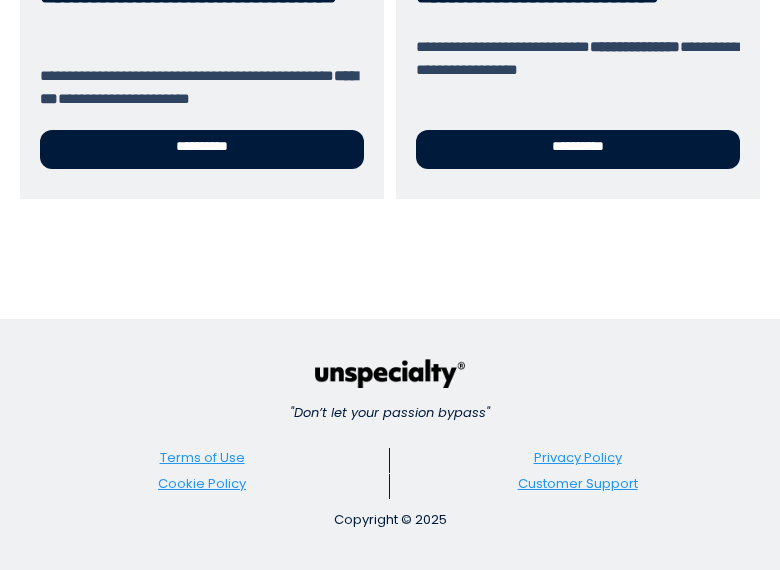 scroll, scrollTop: 2086, scrollLeft: 0, axis: vertical 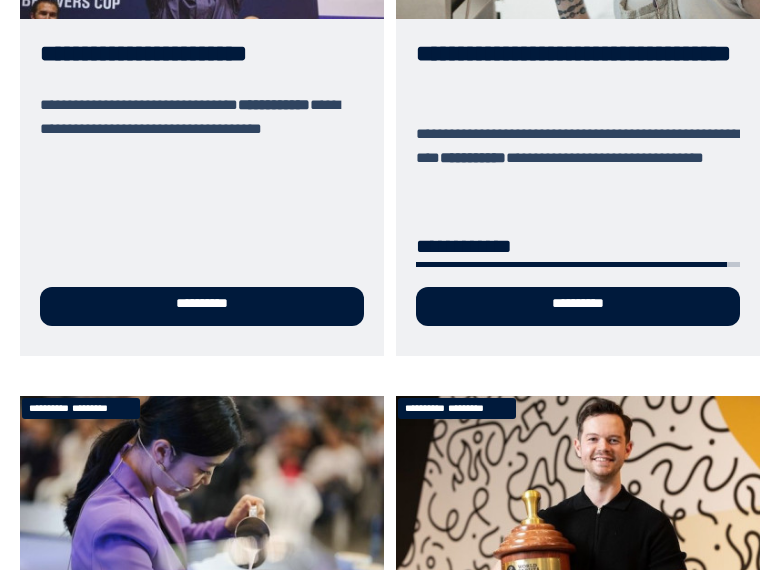click on "**********" at bounding box center (578, 617) 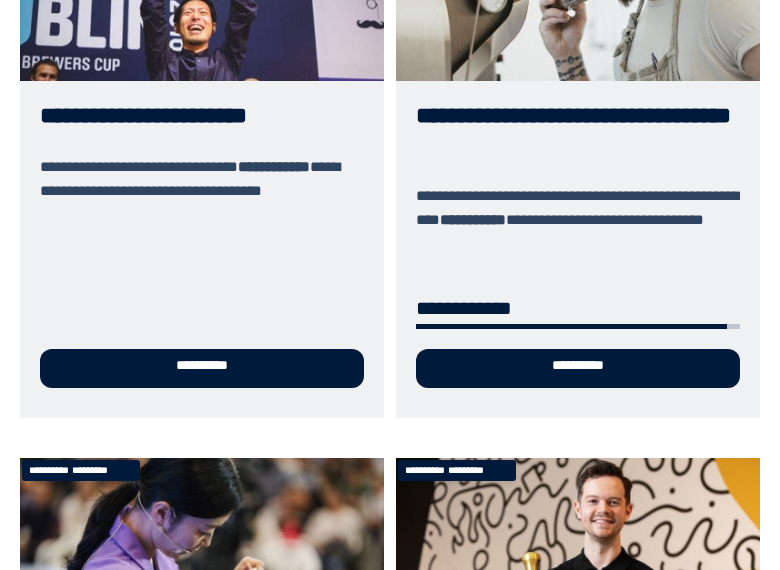 scroll, scrollTop: 1345, scrollLeft: 0, axis: vertical 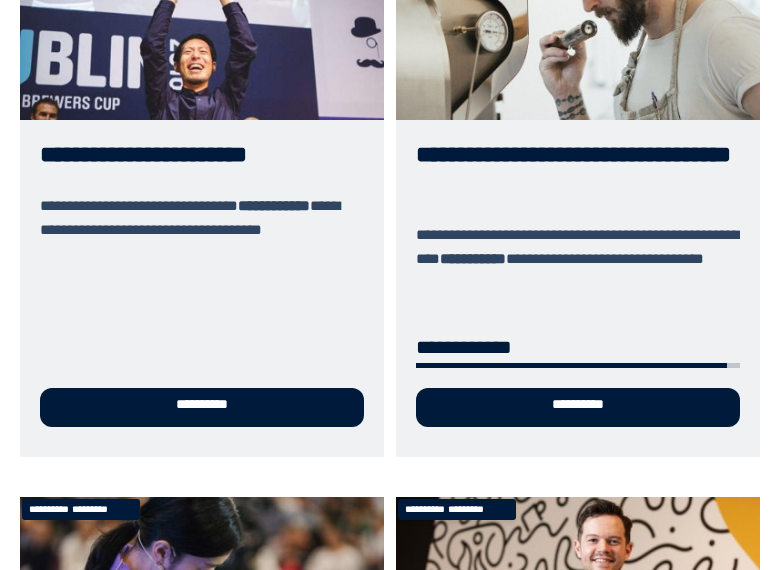 click on "**********" at bounding box center (202, 187) 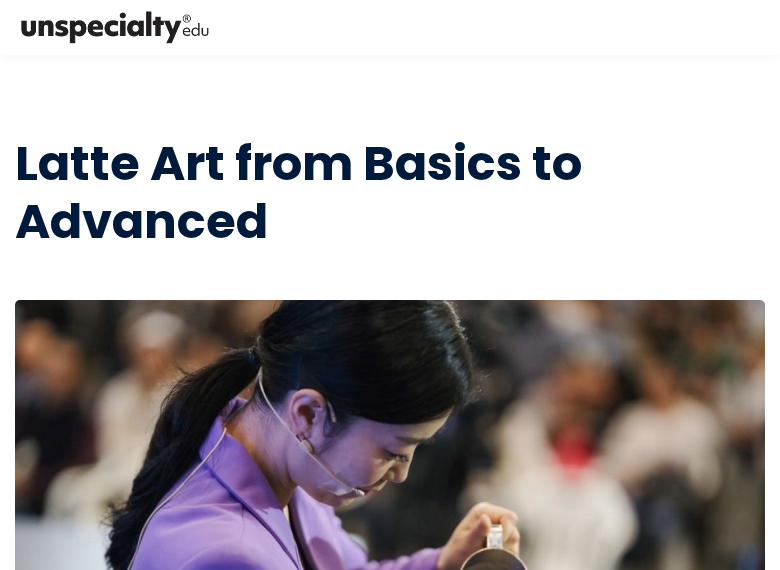 scroll, scrollTop: 0, scrollLeft: 0, axis: both 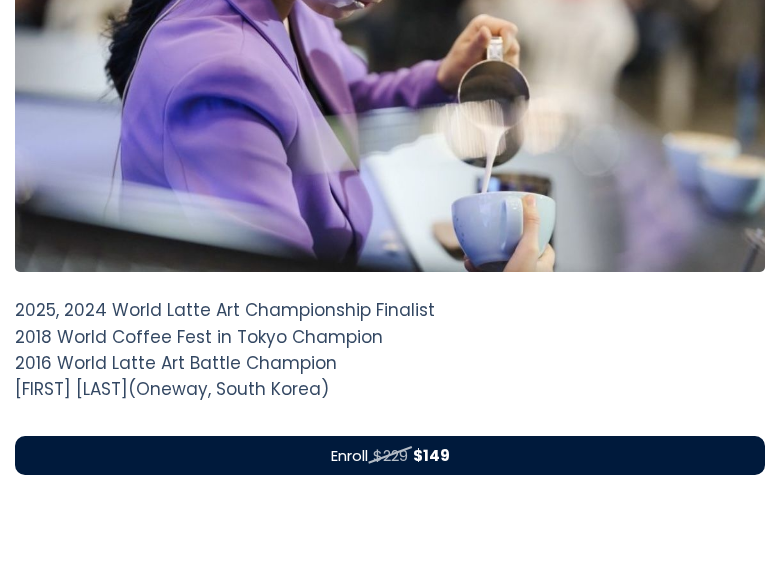 click on "2025, 2024 World Latte Art Championship Finalist 2018 World Coffee Fest in Tokyo Champion 2016 World Latte Art Battle Champion [FIRST] [LAST] (Oneway, [COUNTRY])" at bounding box center (390, 349) 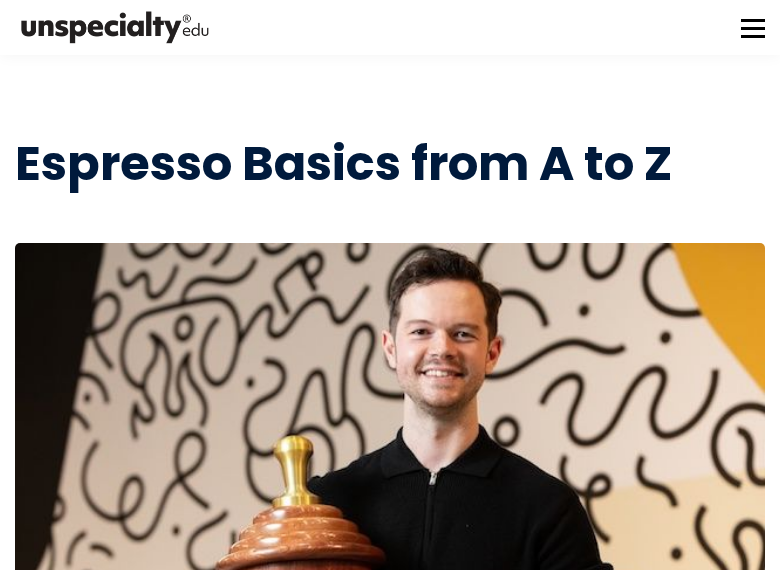 scroll, scrollTop: 0, scrollLeft: 0, axis: both 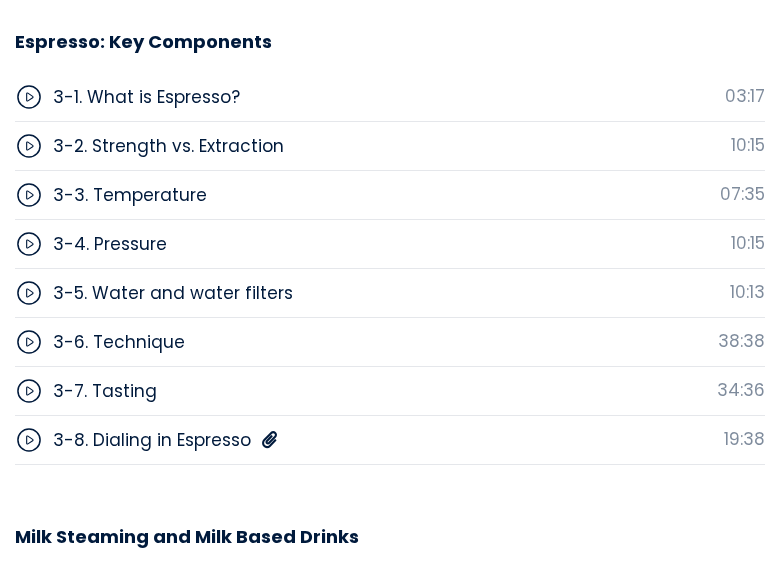 click on "3-2. Strength vs. Extraction" at bounding box center [168, 146] 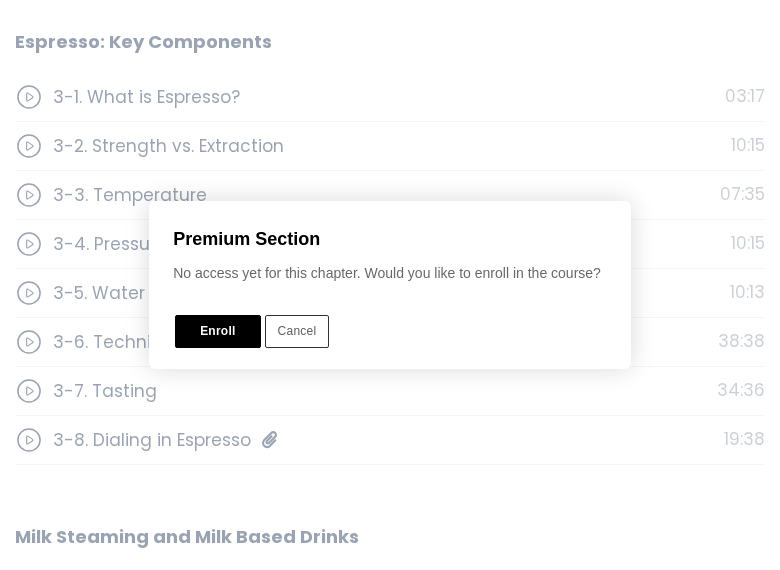 click at bounding box center [390, 285] 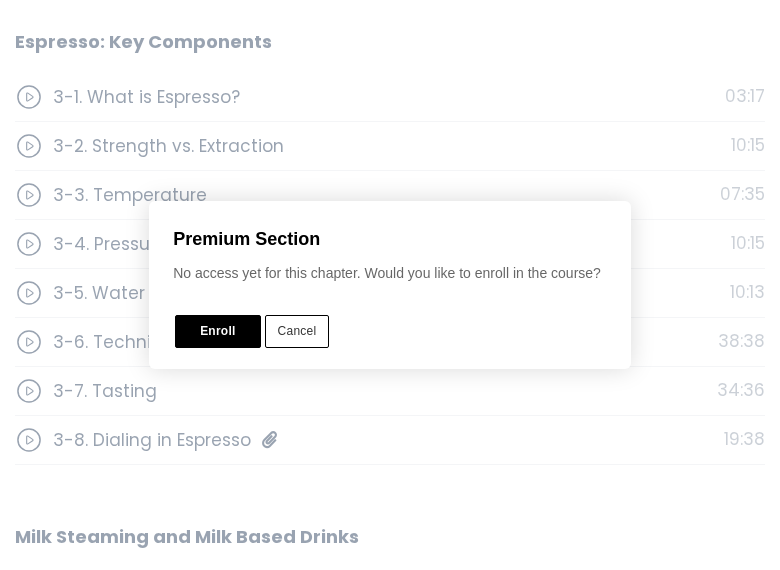 click on "Cancel" at bounding box center [297, 331] 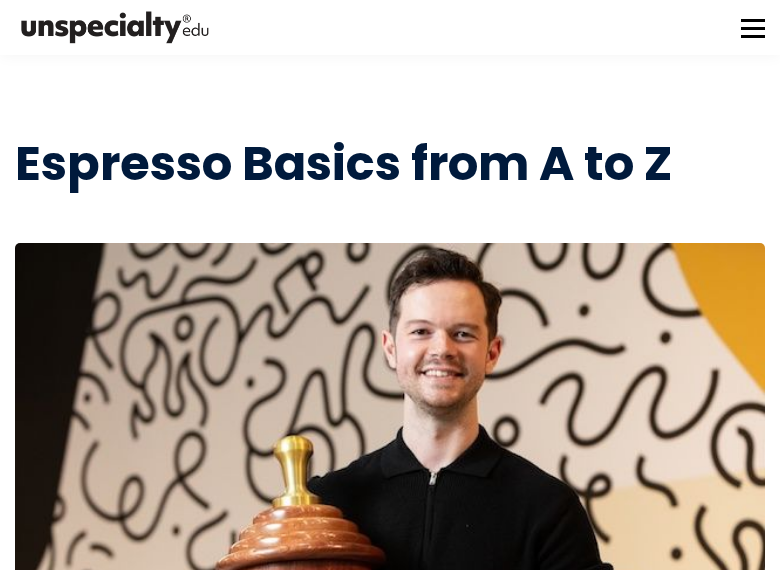 scroll, scrollTop: 0, scrollLeft: 0, axis: both 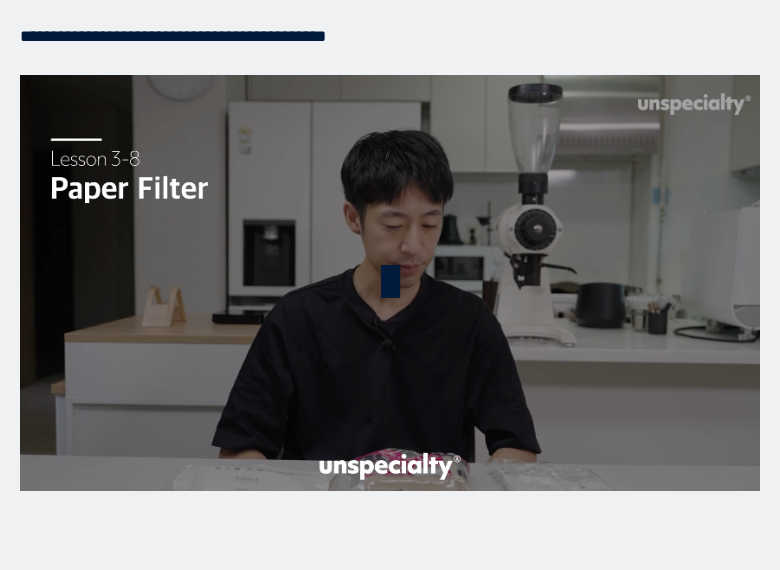 click at bounding box center (390, 283) 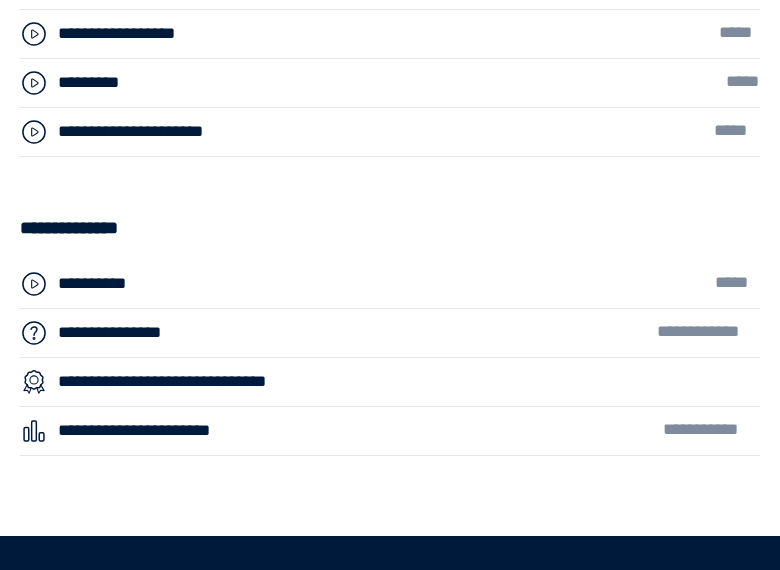 scroll, scrollTop: 9943, scrollLeft: 0, axis: vertical 